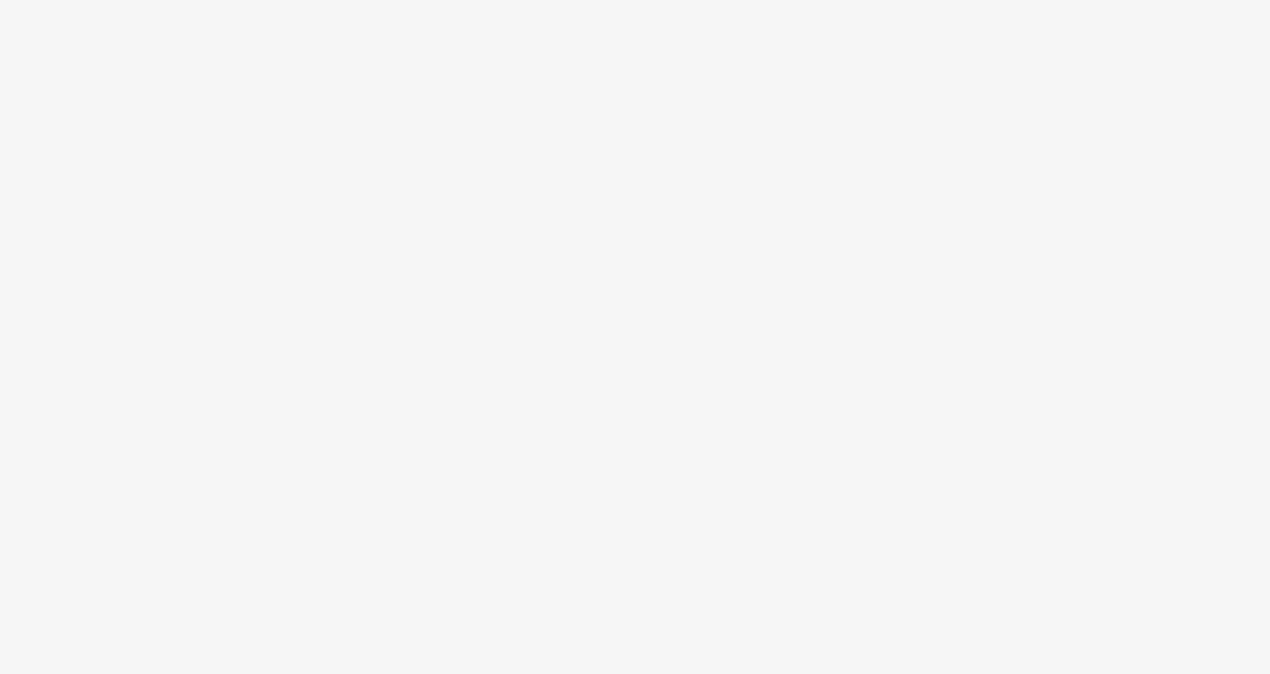 scroll, scrollTop: 0, scrollLeft: 0, axis: both 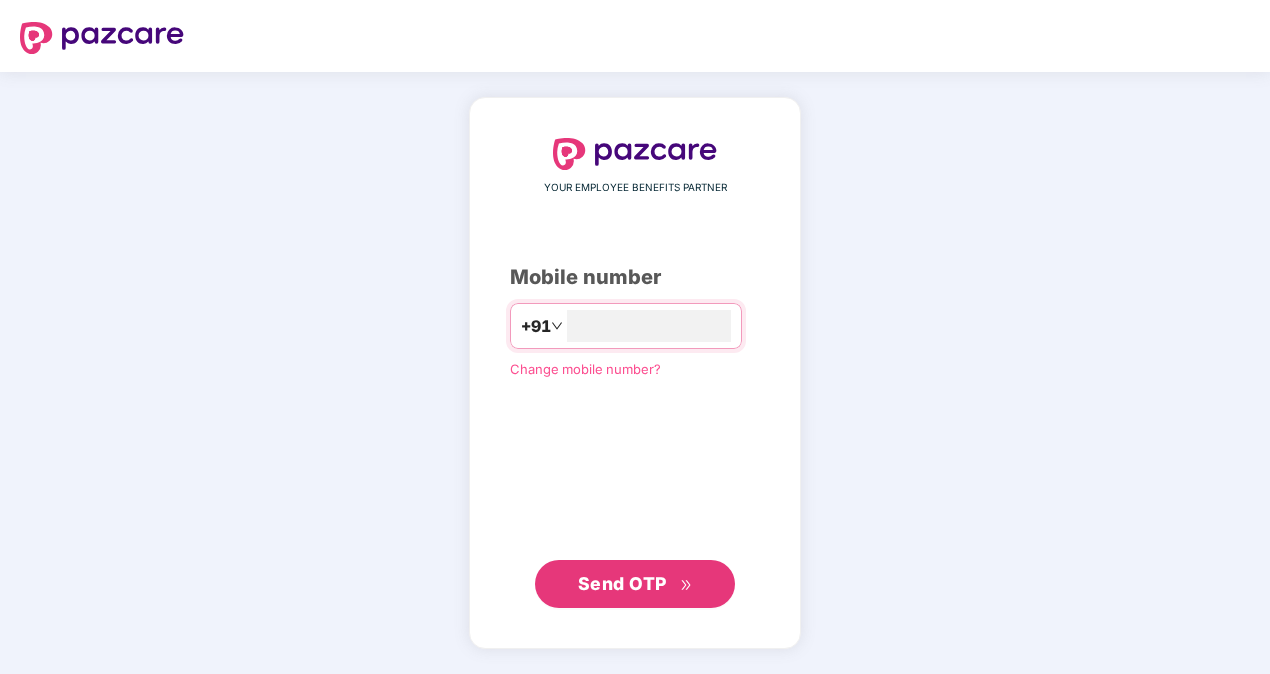 type on "**********" 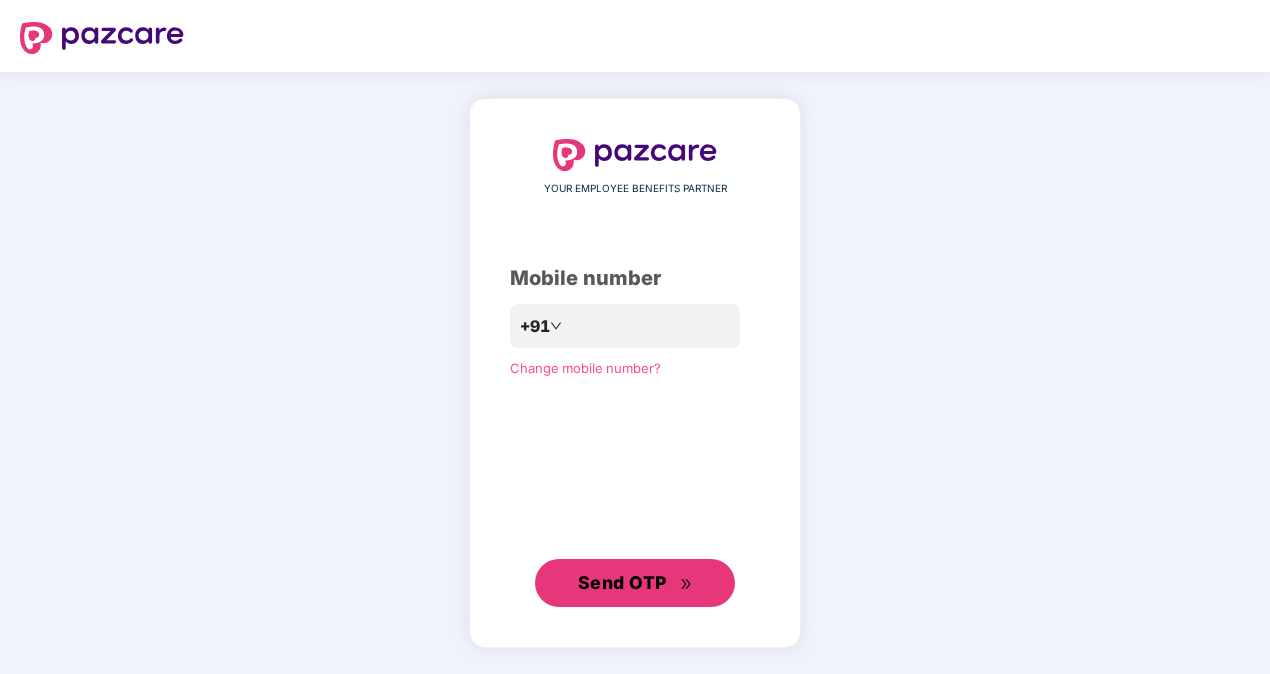 type 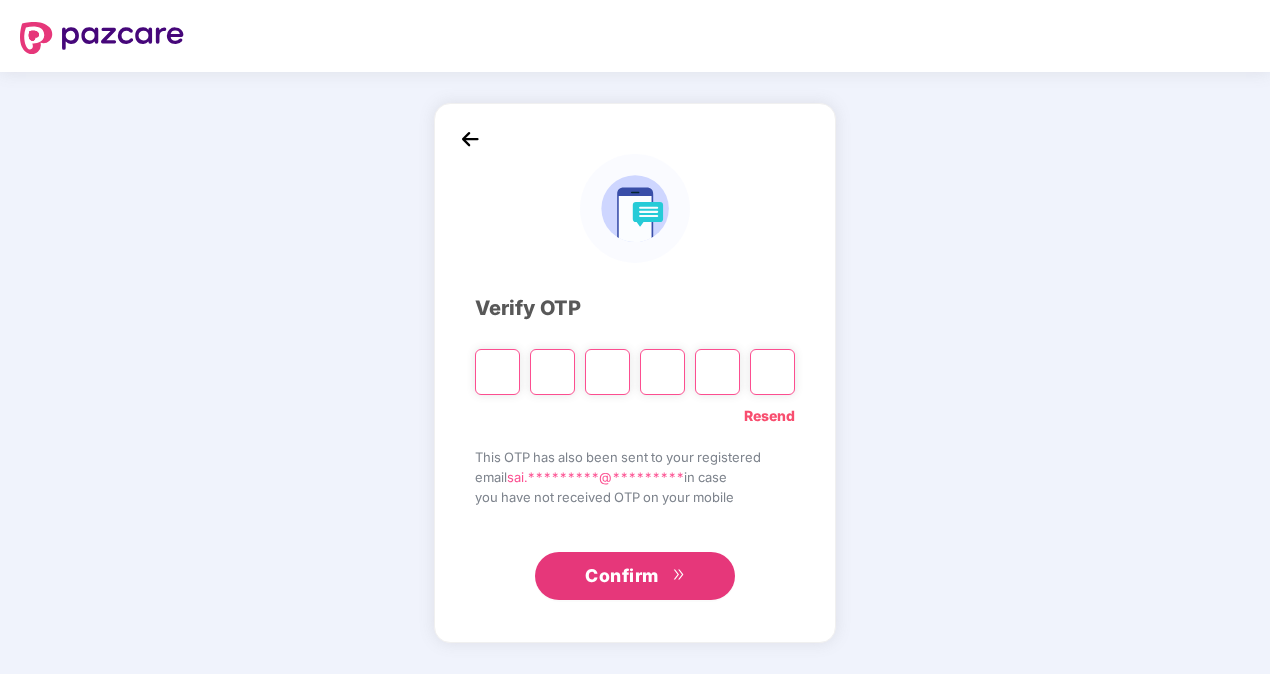 type on "*" 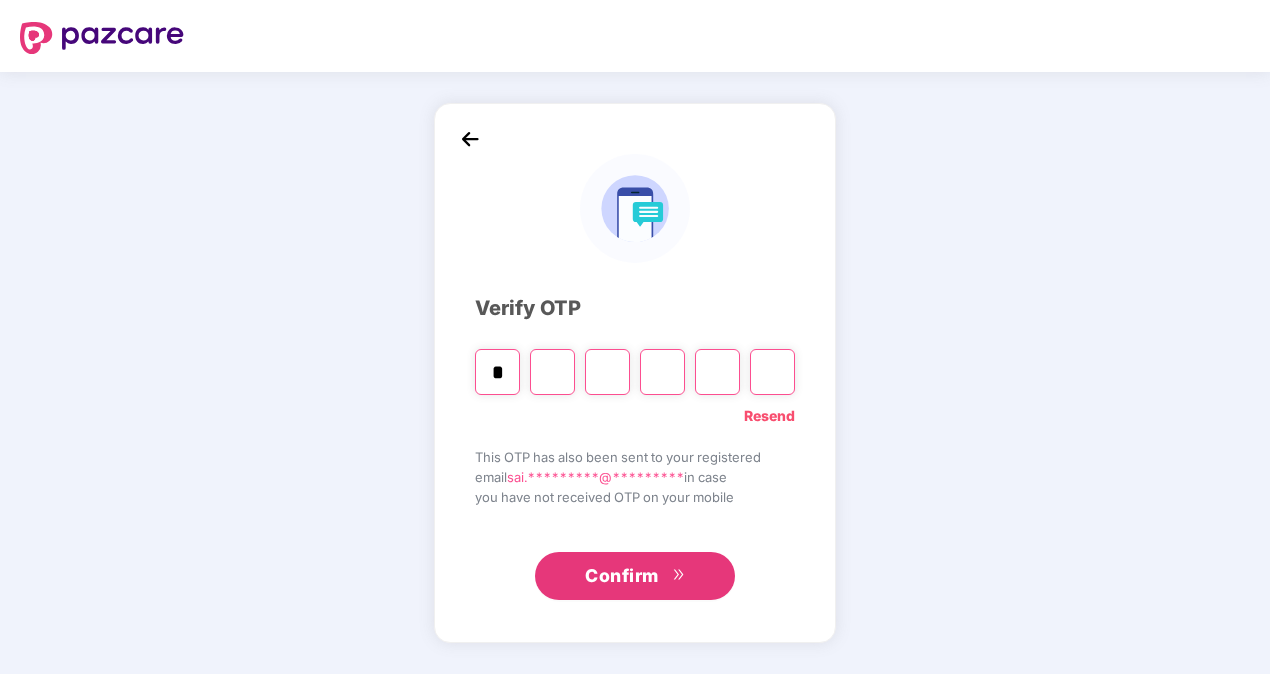 type on "*" 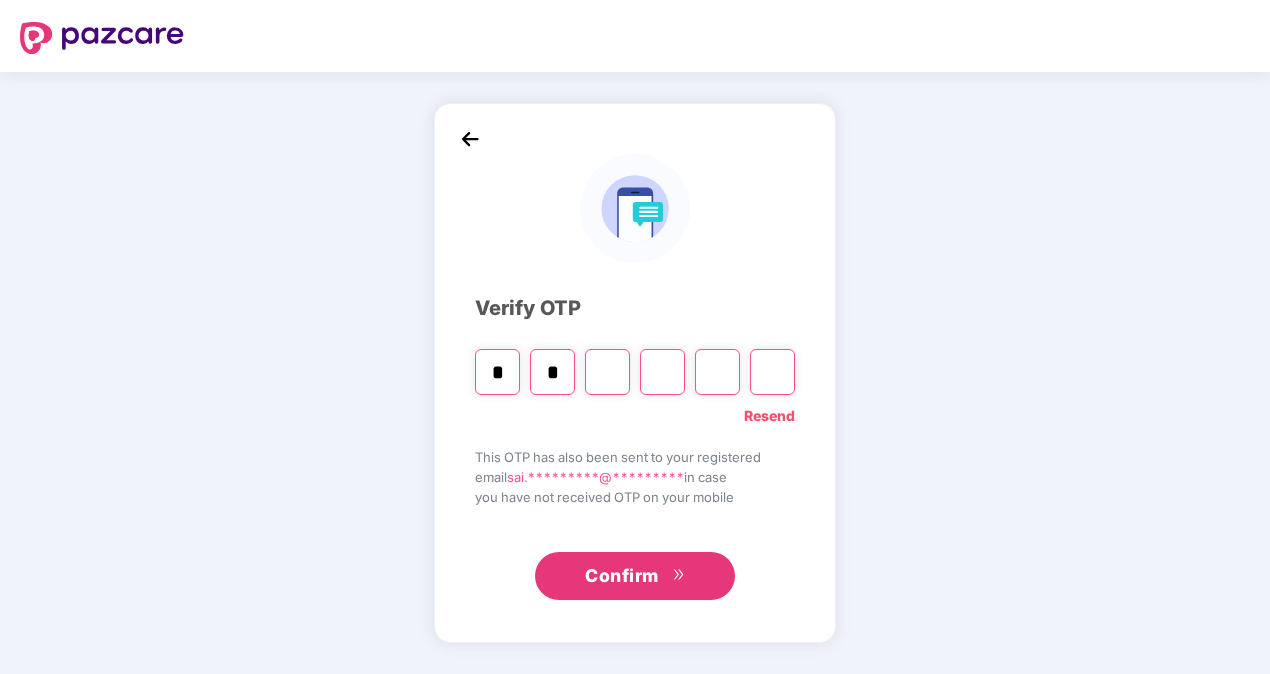 type on "*" 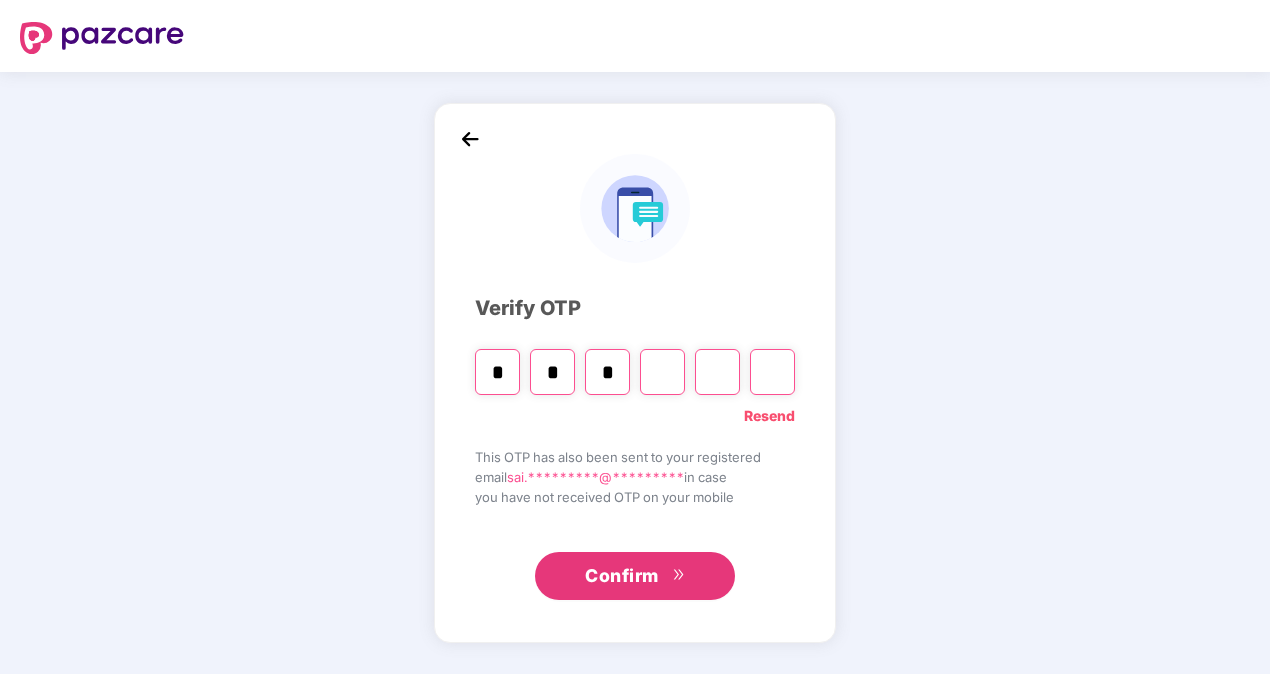type on "*" 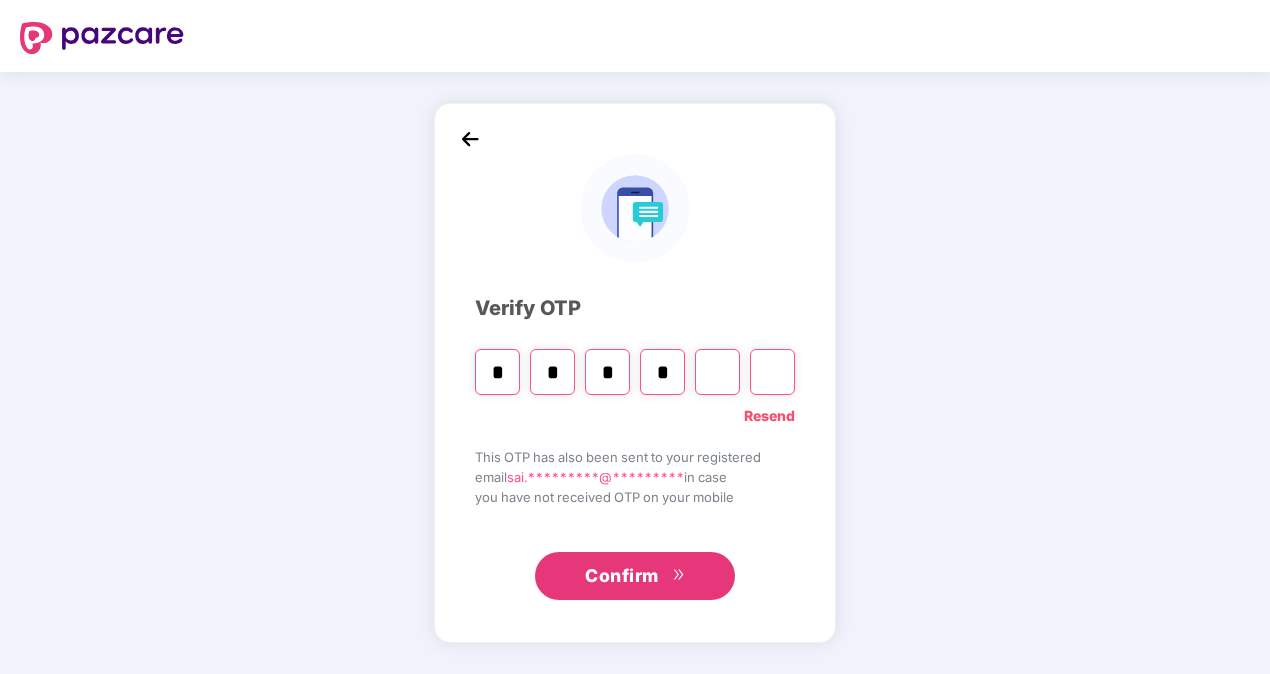 type on "*" 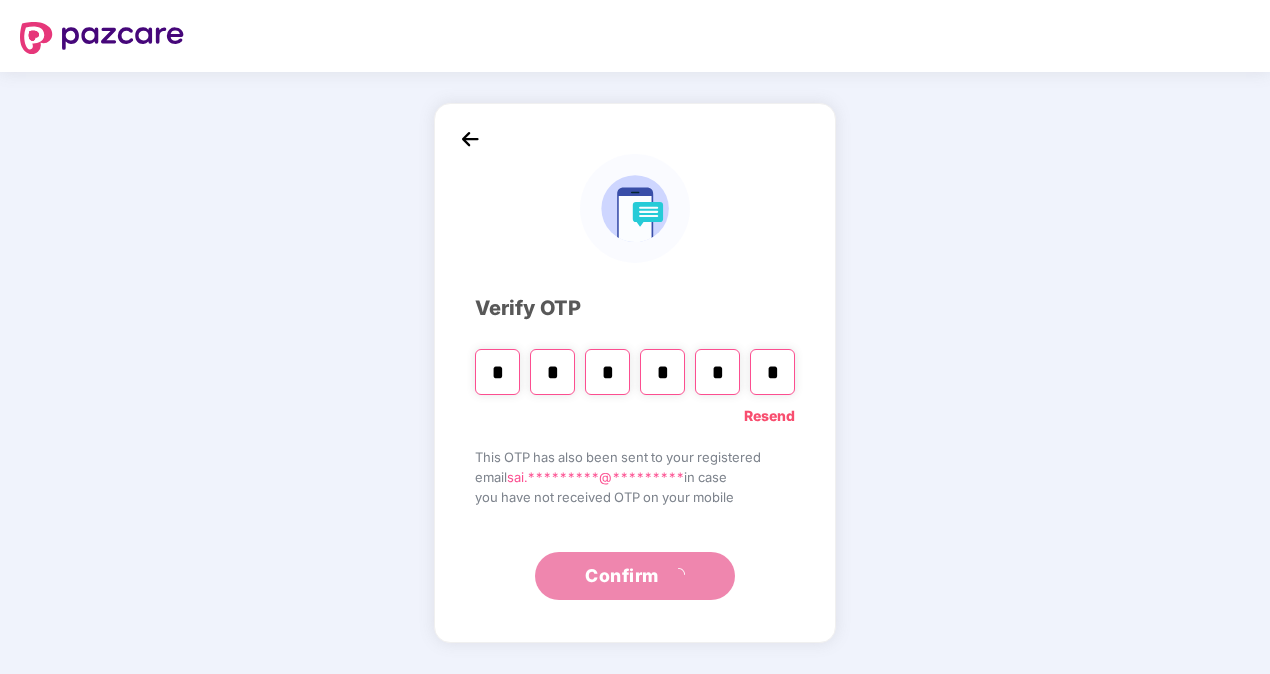 type on "*" 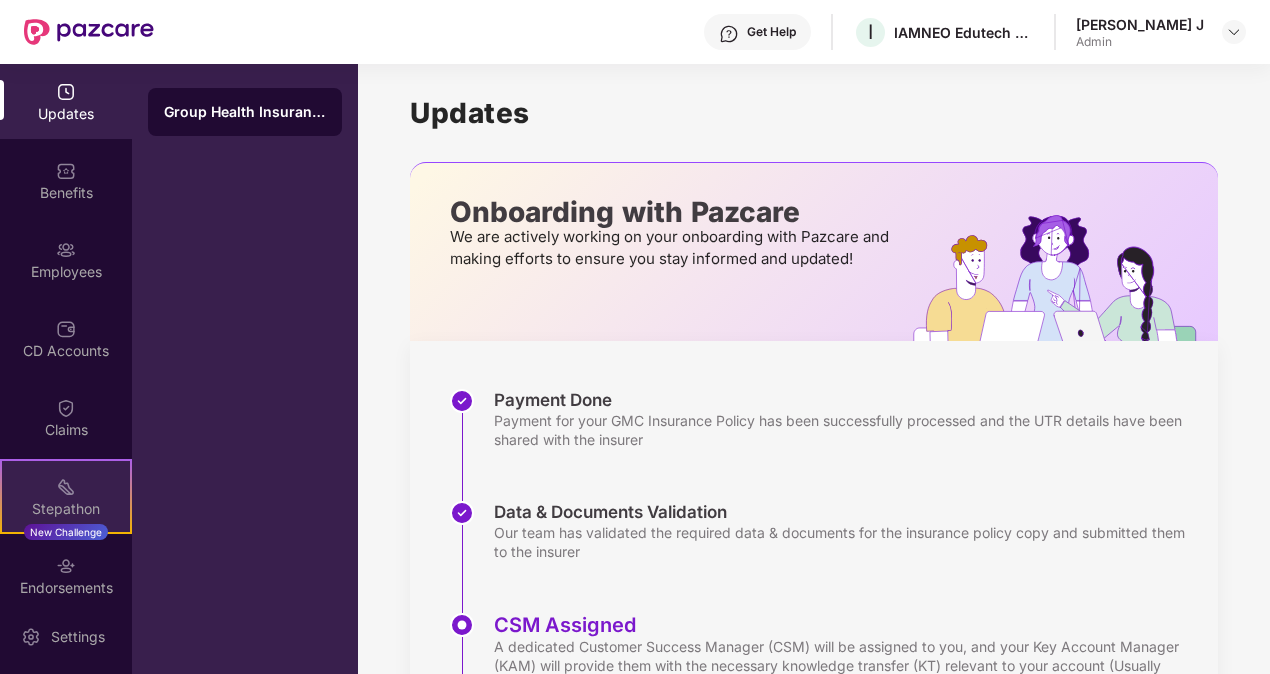 scroll, scrollTop: 96, scrollLeft: 0, axis: vertical 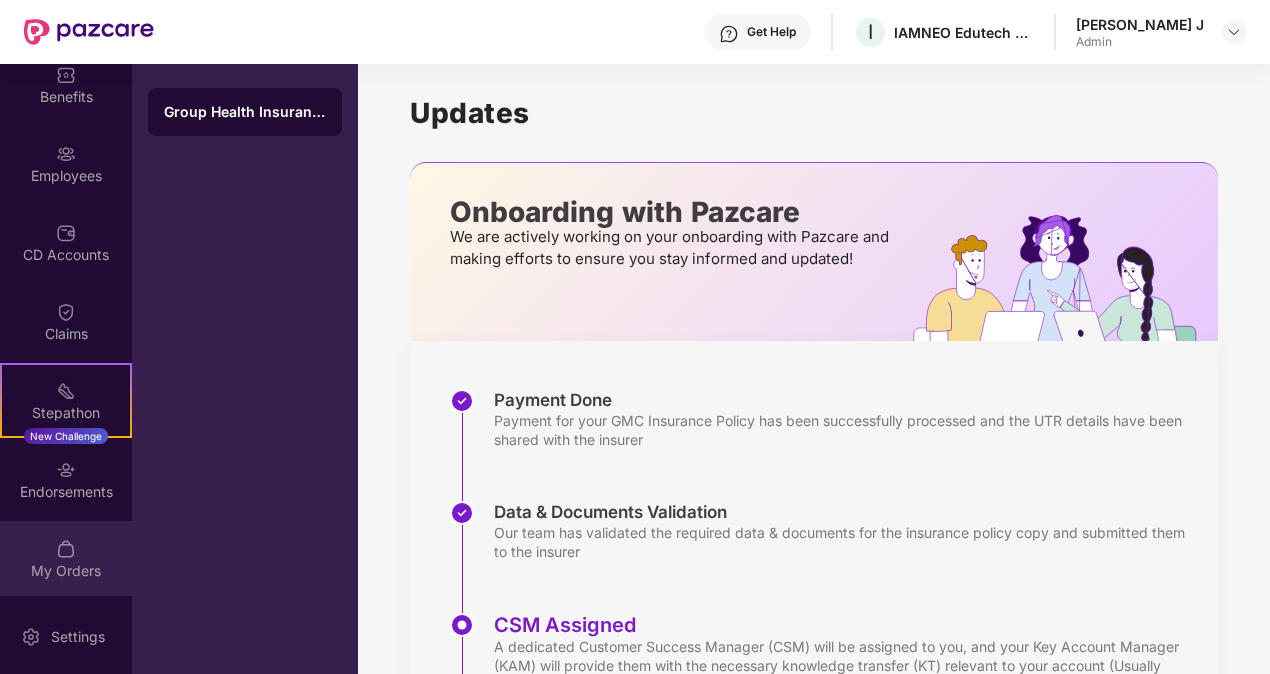 click at bounding box center [66, 549] 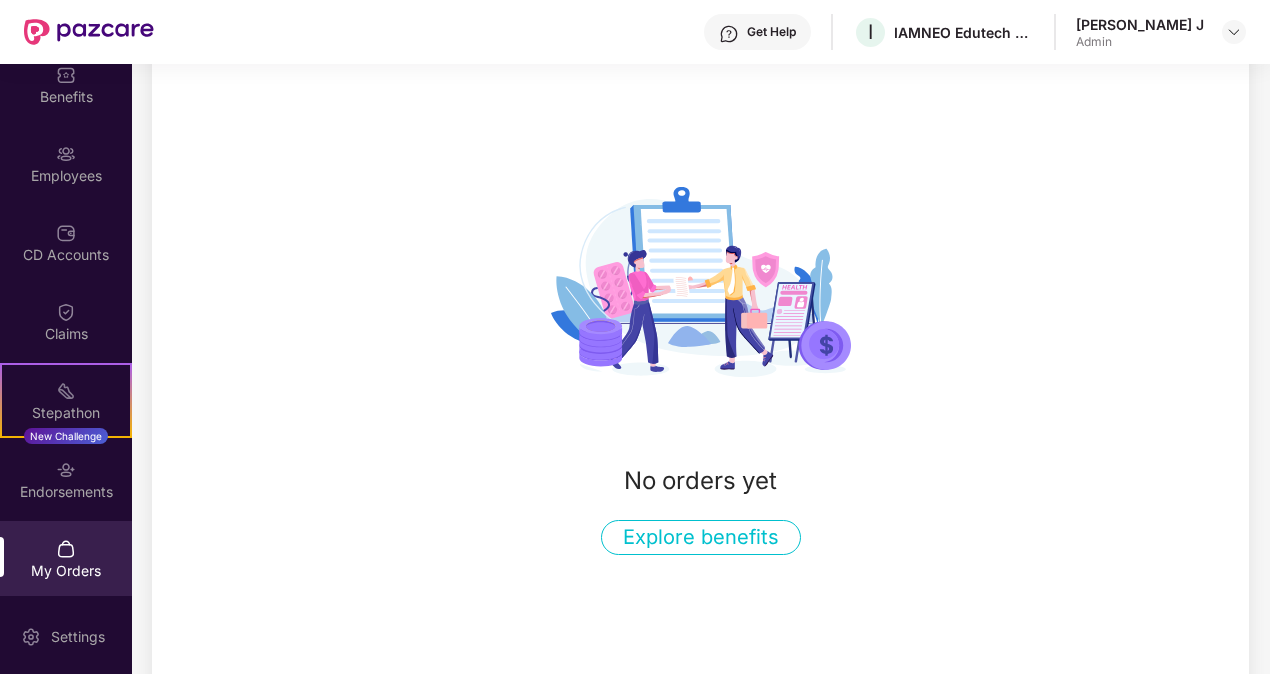 scroll, scrollTop: 156, scrollLeft: 0, axis: vertical 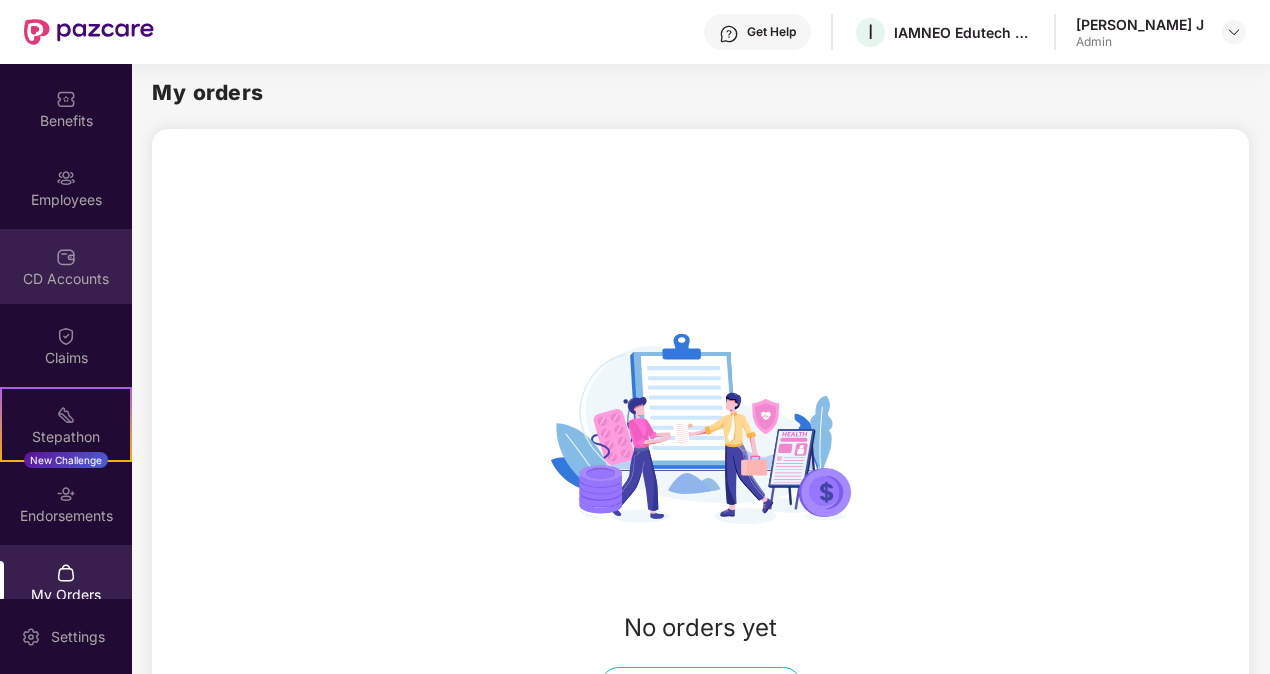 click on "CD Accounts" at bounding box center [66, 266] 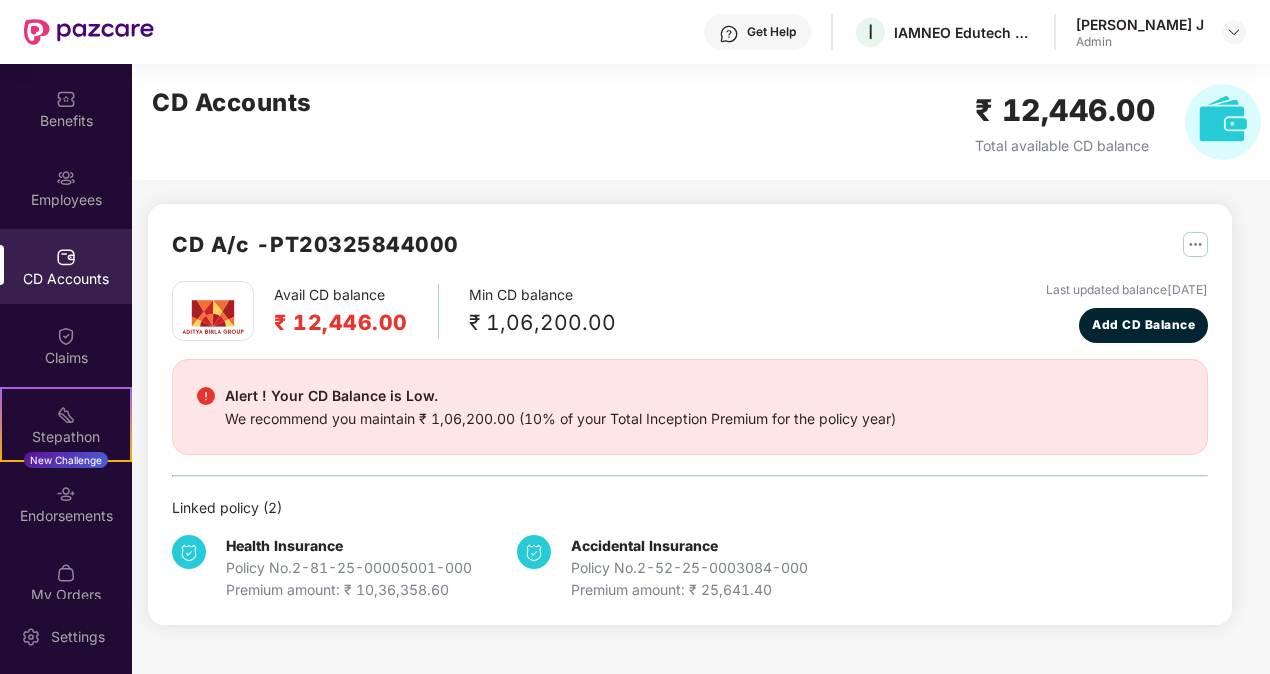 scroll, scrollTop: 0, scrollLeft: 0, axis: both 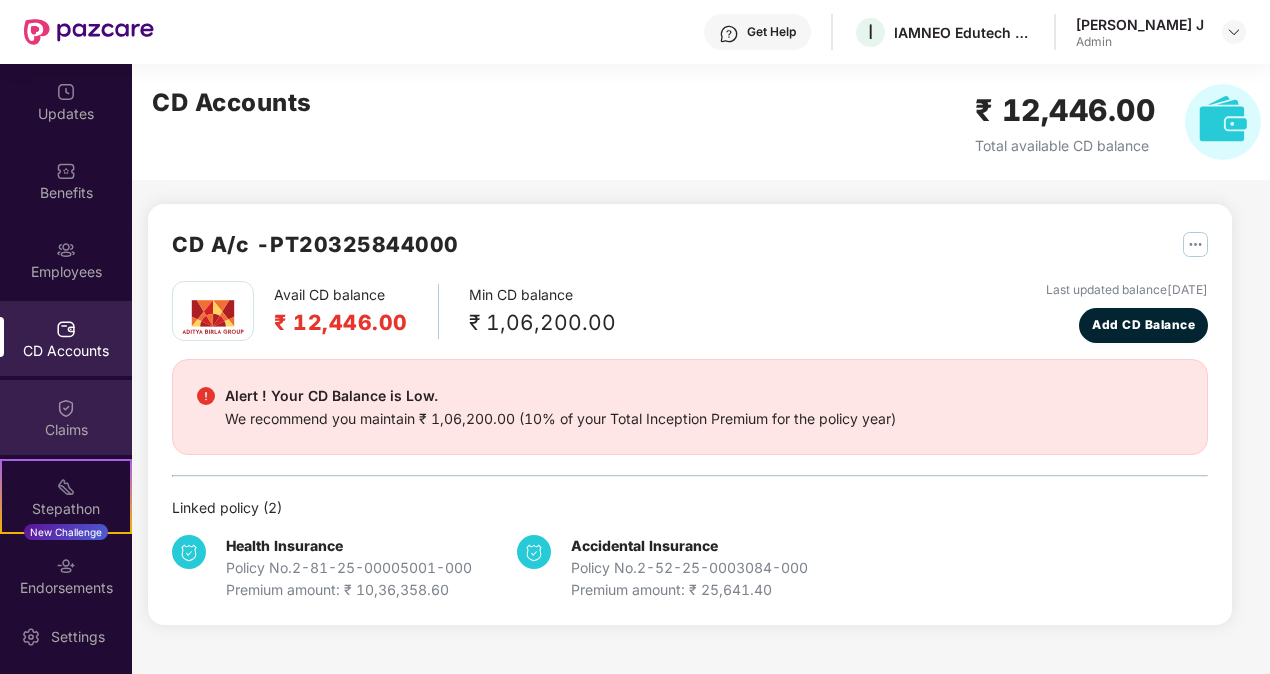 click at bounding box center (66, 408) 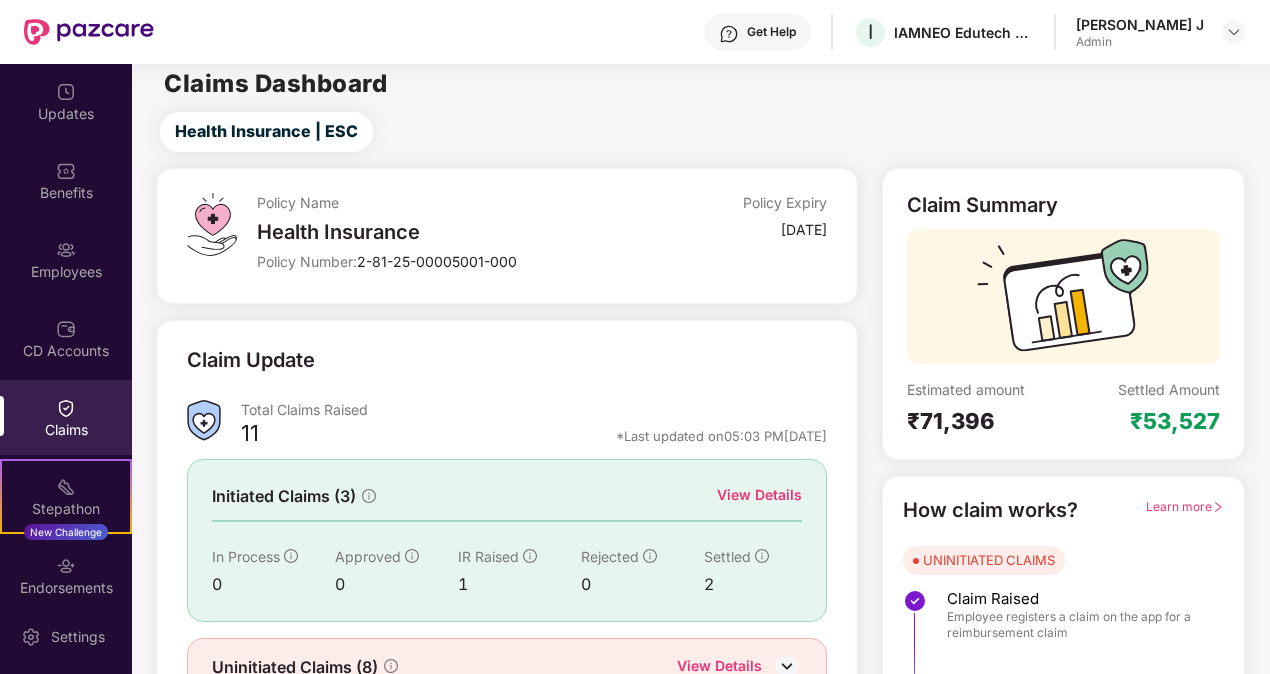 scroll, scrollTop: 108, scrollLeft: 0, axis: vertical 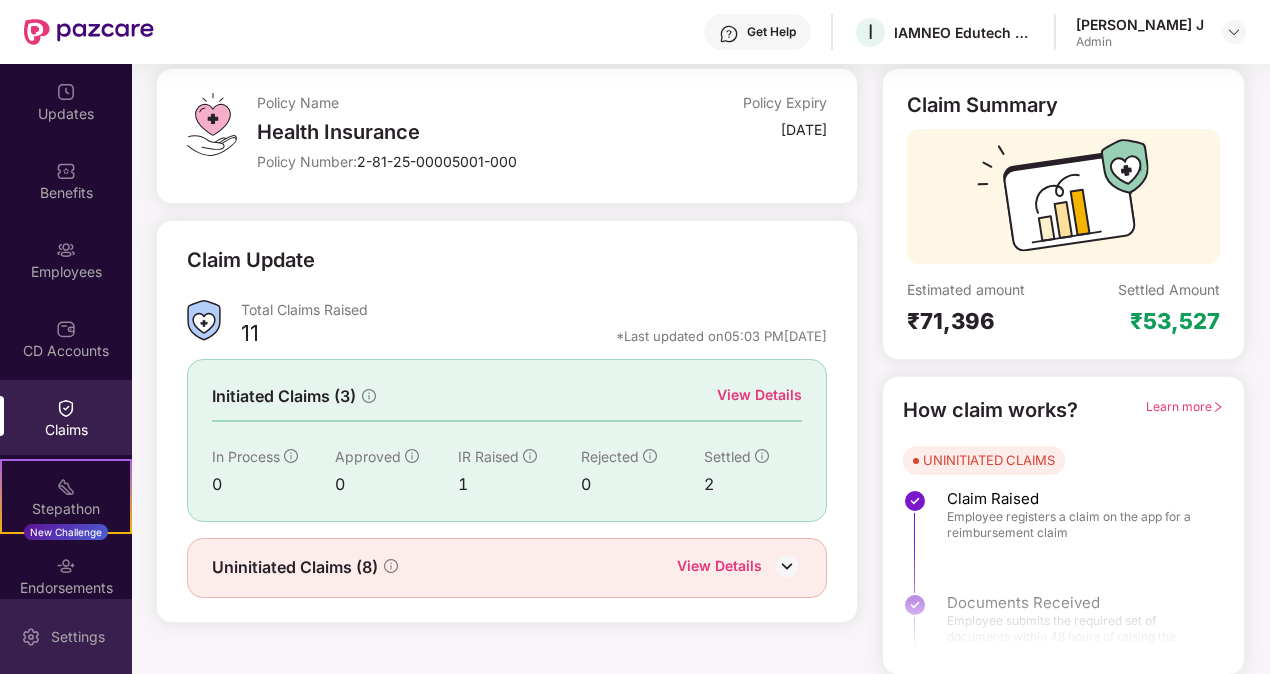 click on "Settings" at bounding box center (78, 637) 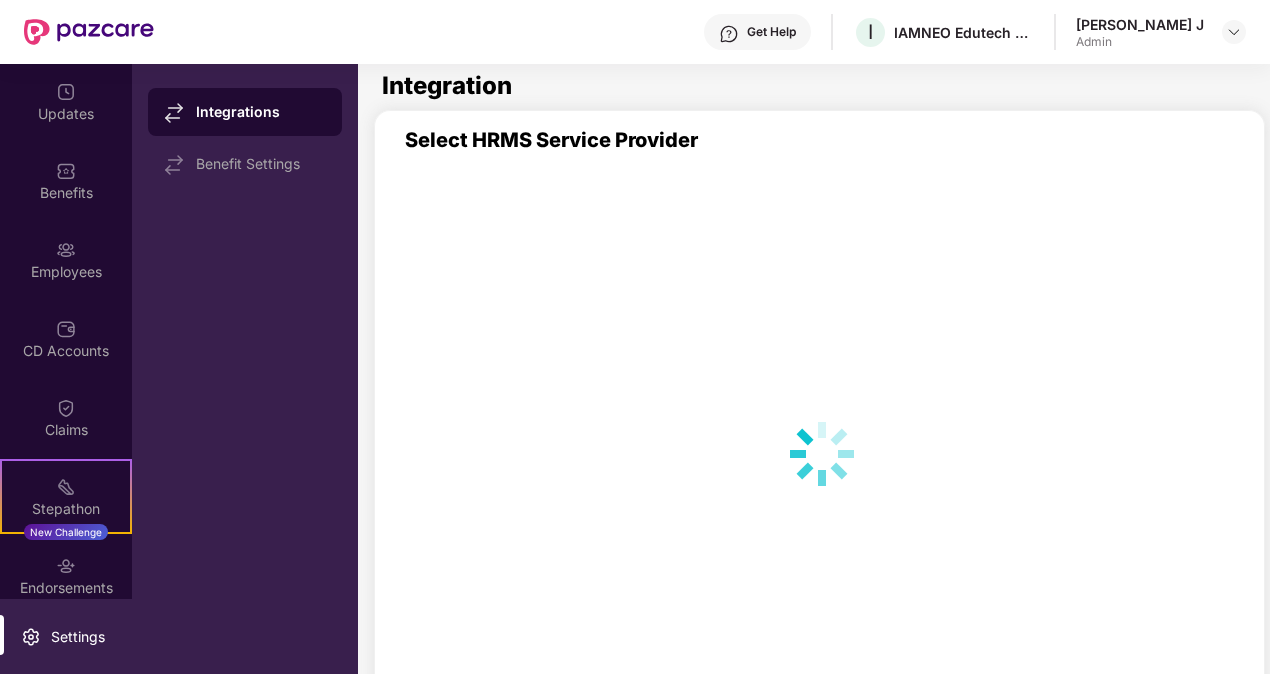 scroll, scrollTop: 0, scrollLeft: 0, axis: both 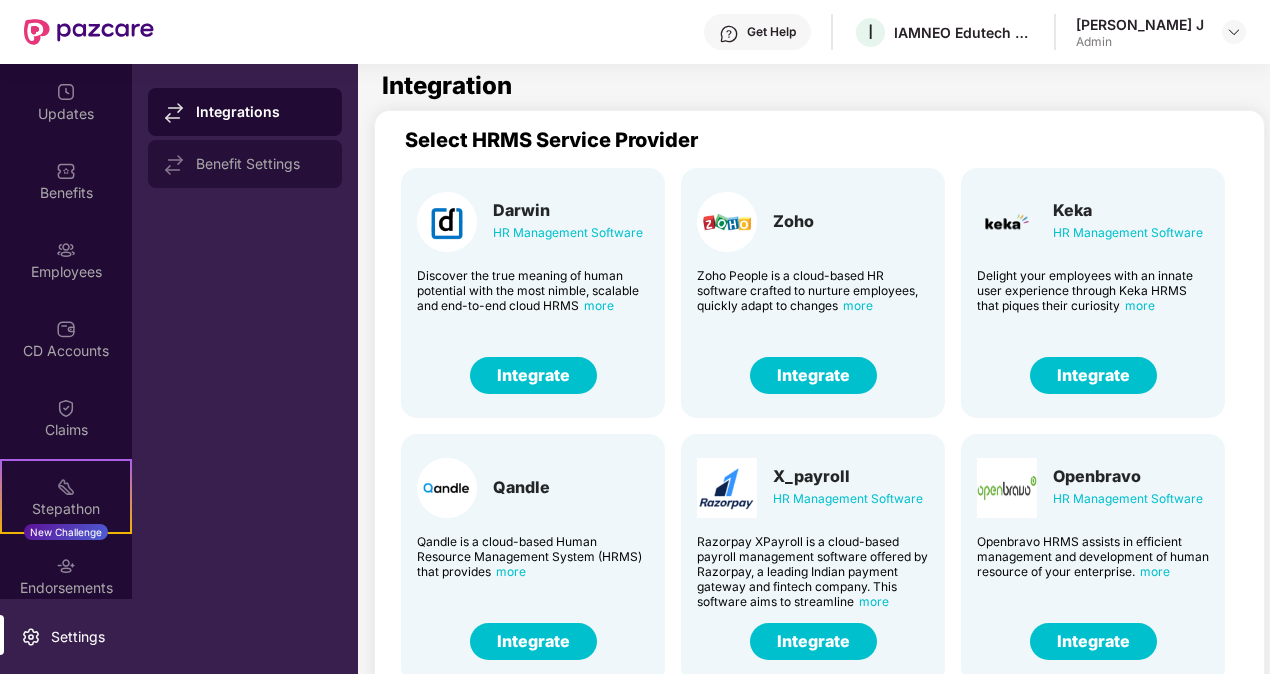 click on "Benefit Settings" at bounding box center [245, 164] 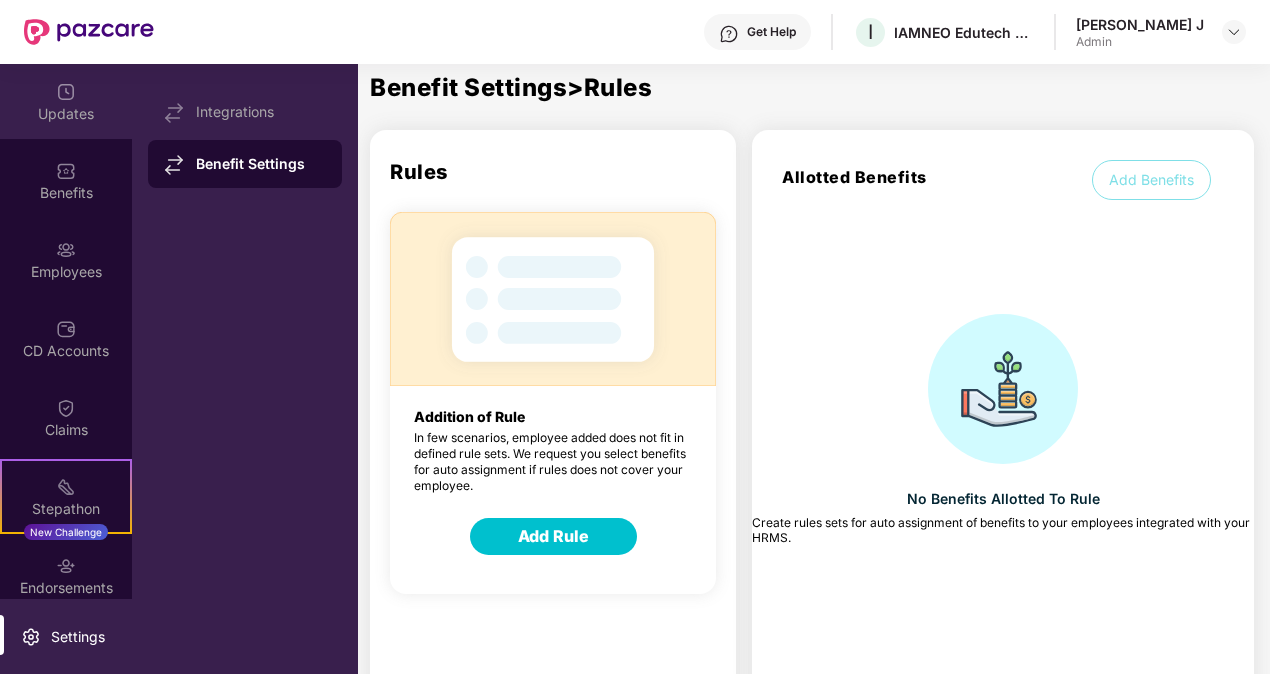 click at bounding box center (66, 92) 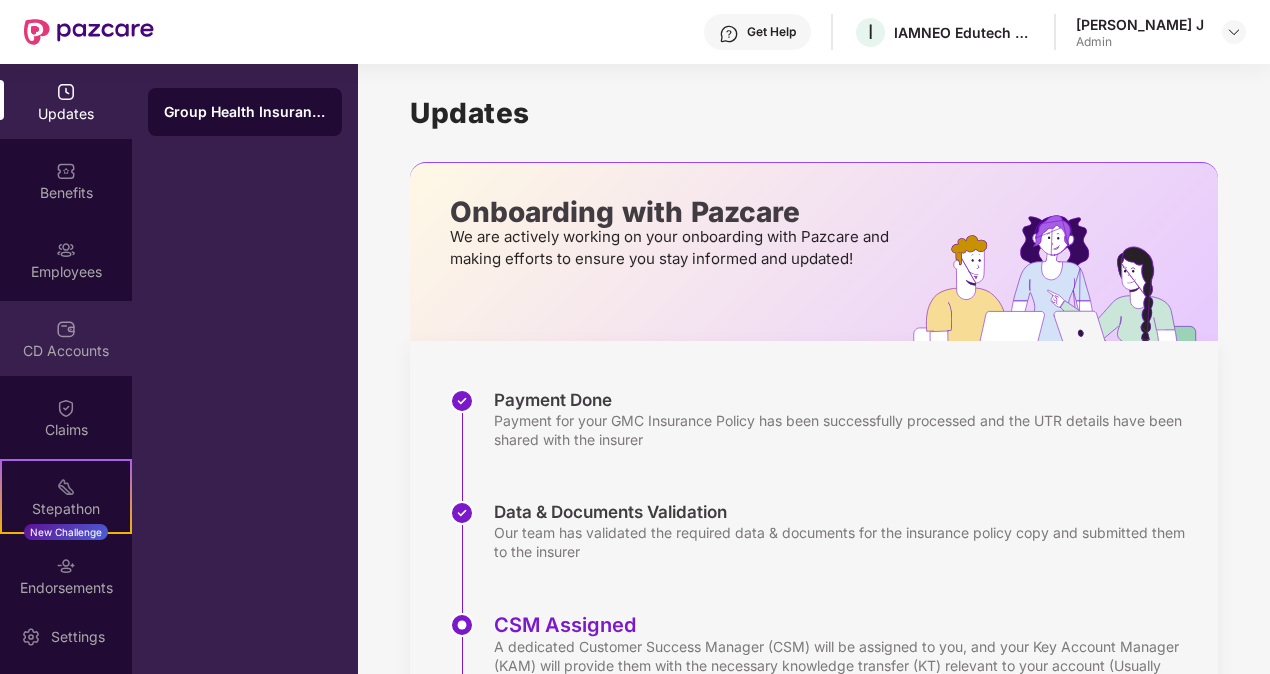 click at bounding box center (66, 329) 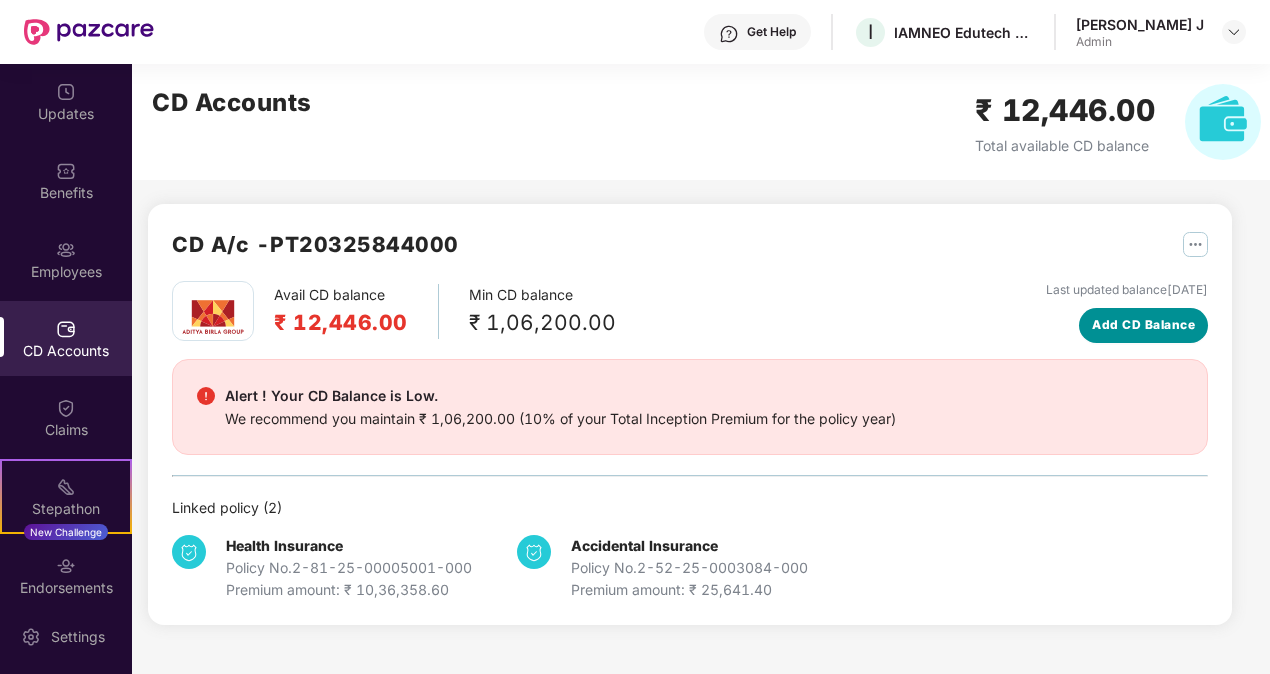 click on "Add CD Balance" at bounding box center [1143, 325] 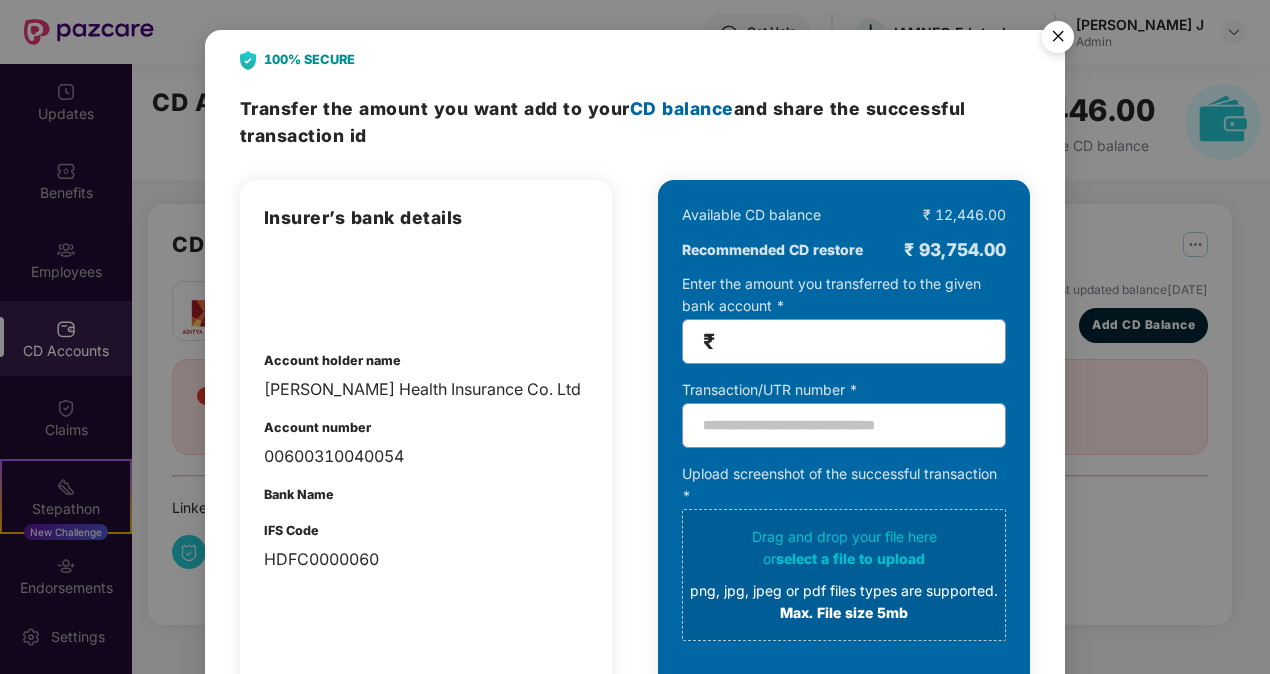 click at bounding box center (1058, 40) 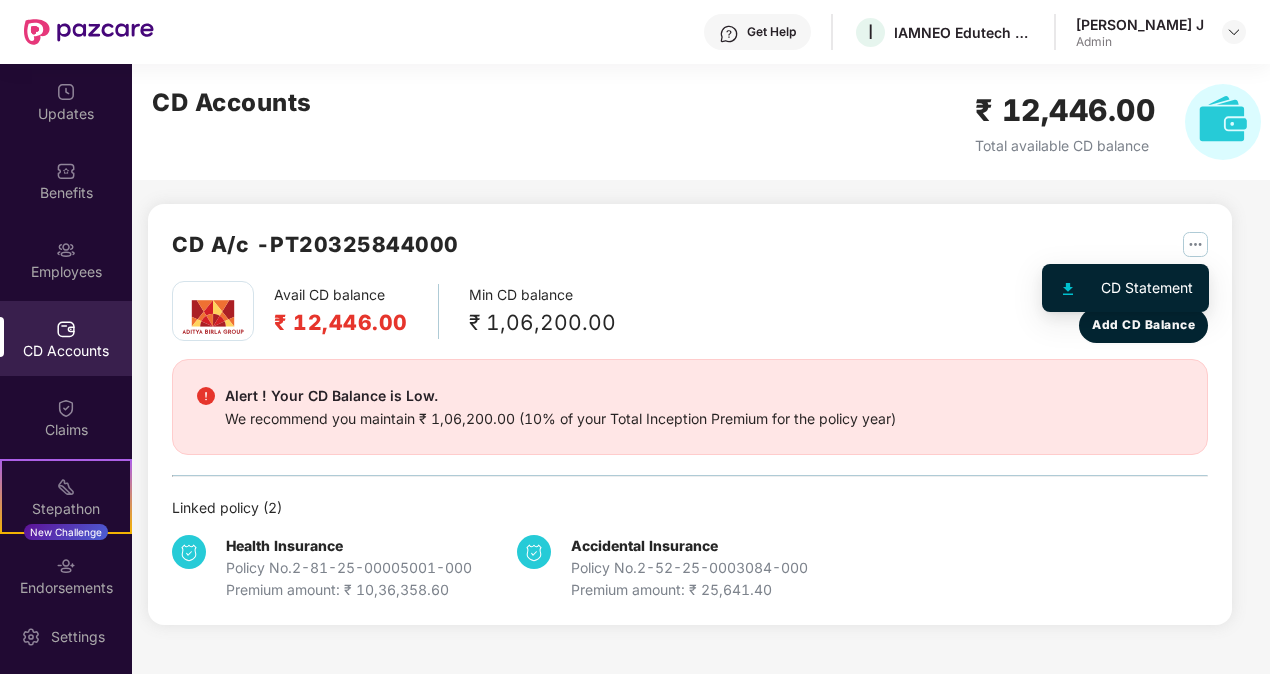 click at bounding box center (1195, 244) 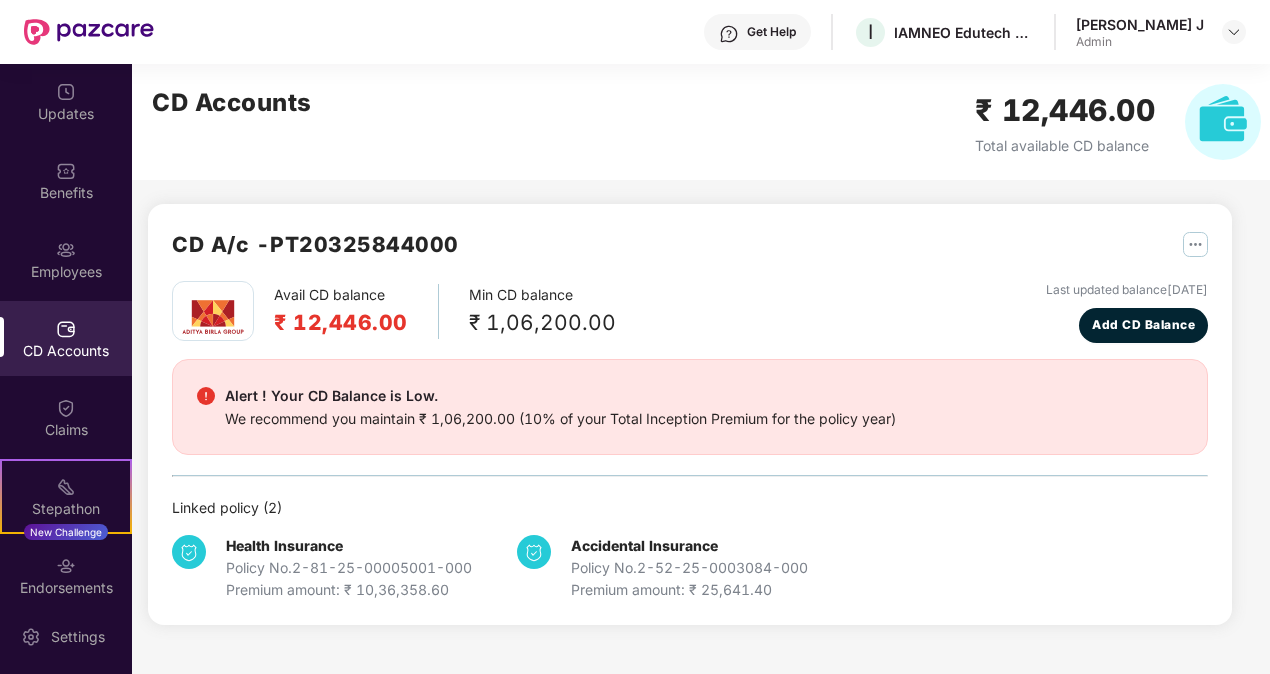 click on "CD A/c -  PT20325844000 Avail CD balance ₹ 12,446.00 Min CD balance ₹ 1,06,200.00 Last updated balance  23 June 2025 Add CD Balance Alert ! Your CD Balance is Low. We recommend you maintain ₹ 1,06,200.00 (10% of your Total Inception Premium for the policy year) Linked policy ( 2 ) Health Insurance Policy No.  2-81-25-00005001-000 Premium amount: ₹ 10,36,358.60 Accidental Insurance Policy No.  2-52-25-0003084-000 Premium amount: ₹ 25,641.40" at bounding box center (682, 356) 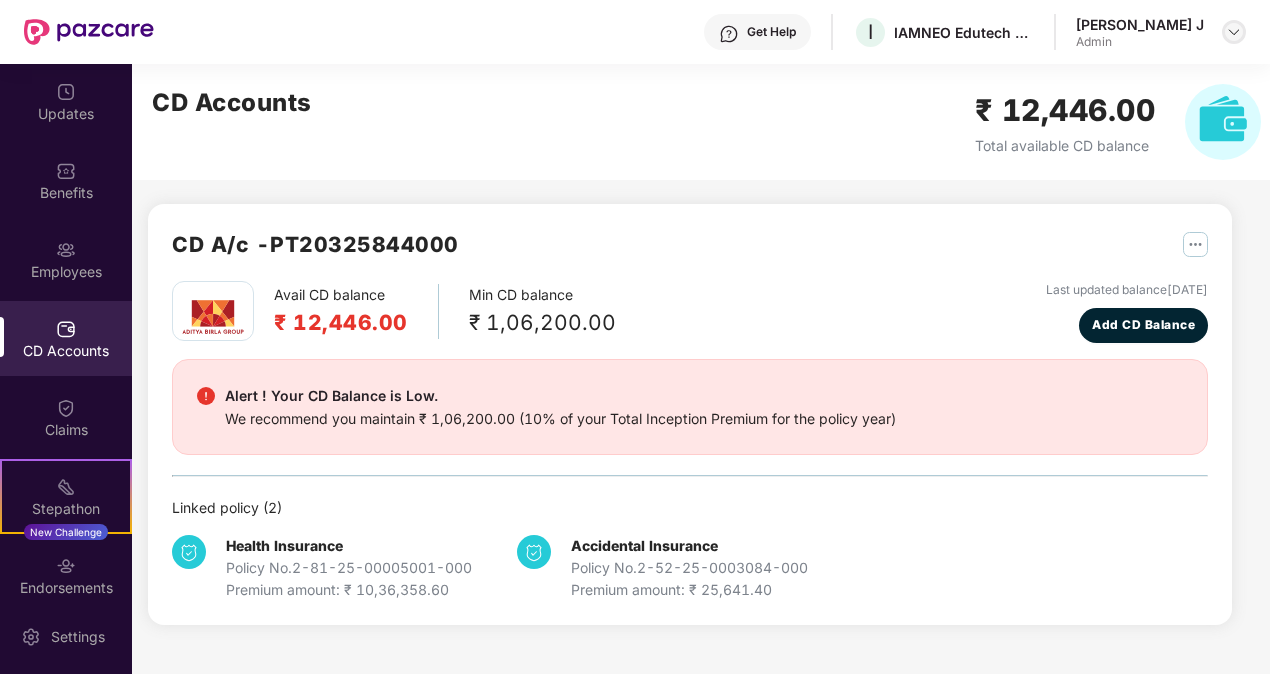 click at bounding box center [1234, 32] 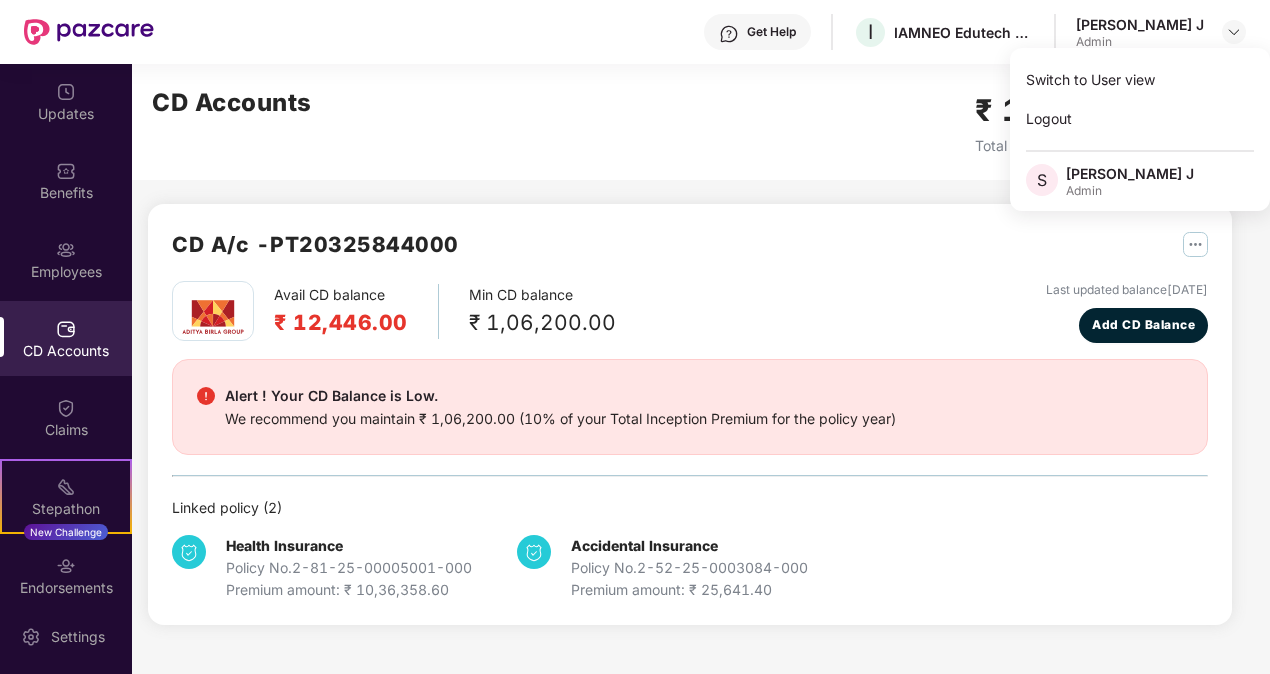 click on "Avail CD balance ₹ 12,446.00 Min CD balance ₹ 1,06,200.00 Last updated balance  23 June 2025 Add CD Balance" at bounding box center [690, 312] 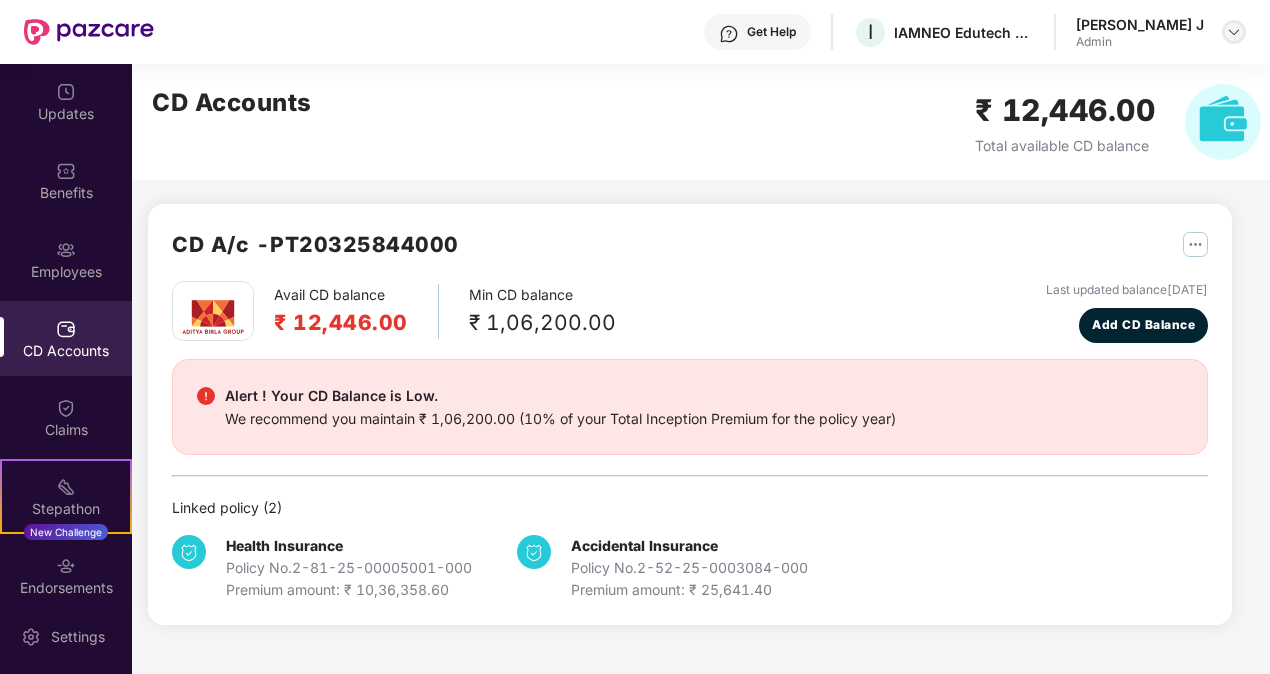 click at bounding box center (1234, 32) 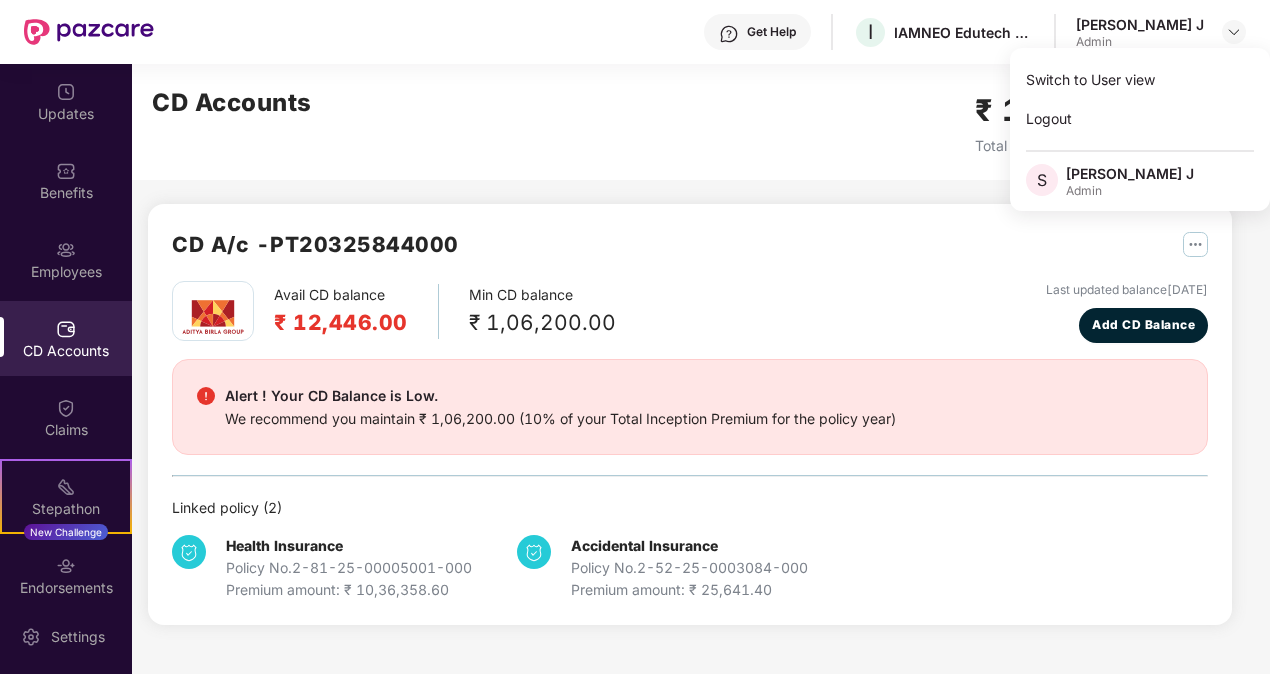 click on "S" at bounding box center [1042, 180] 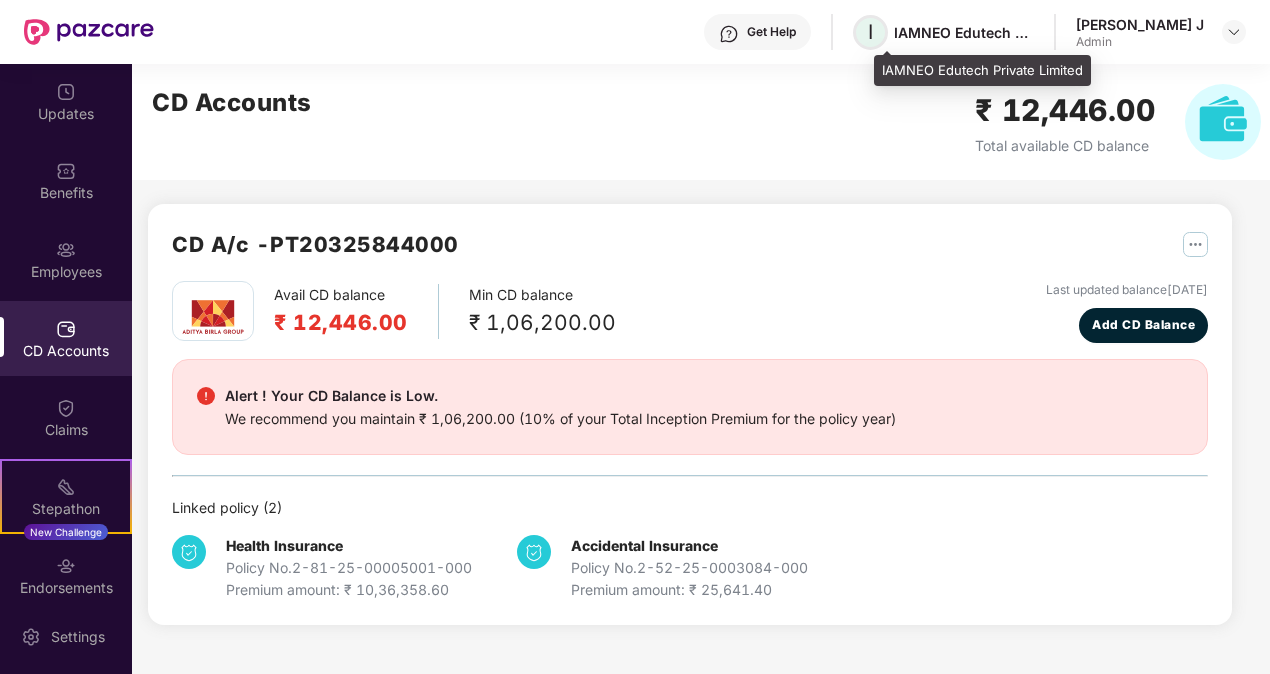 click on "I" at bounding box center [870, 32] 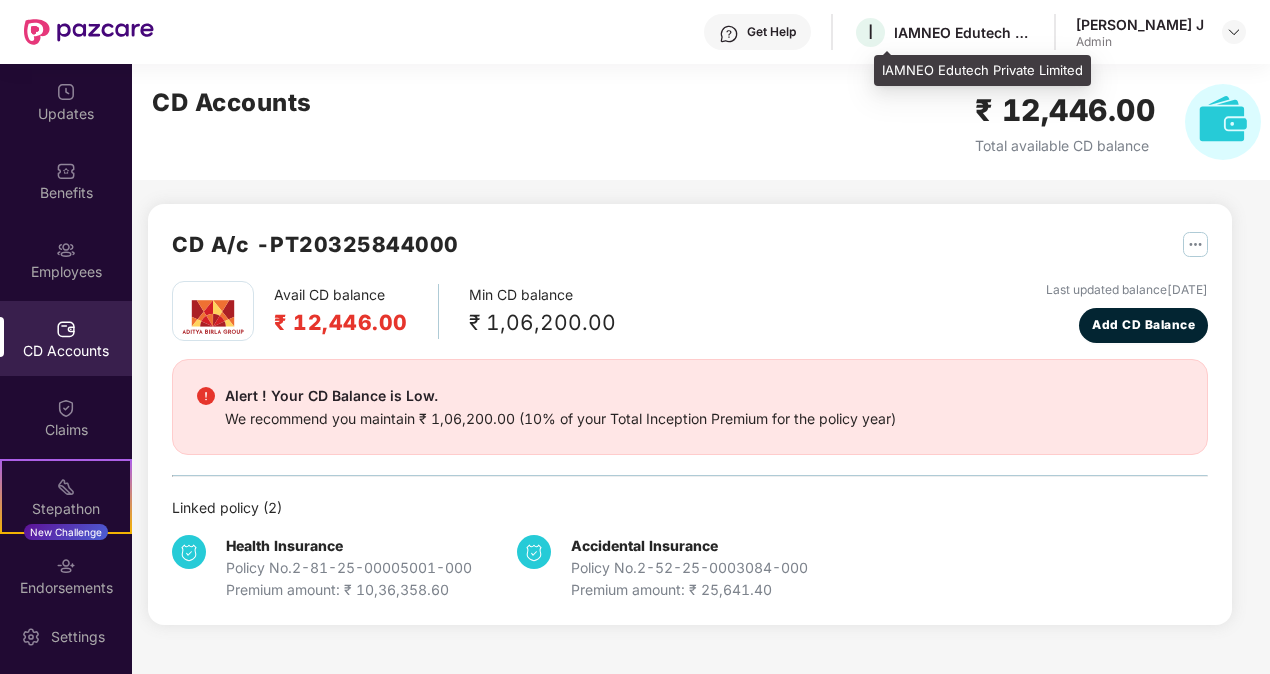 click on "IAMNEO Edutech Private Limited" at bounding box center (964, 32) 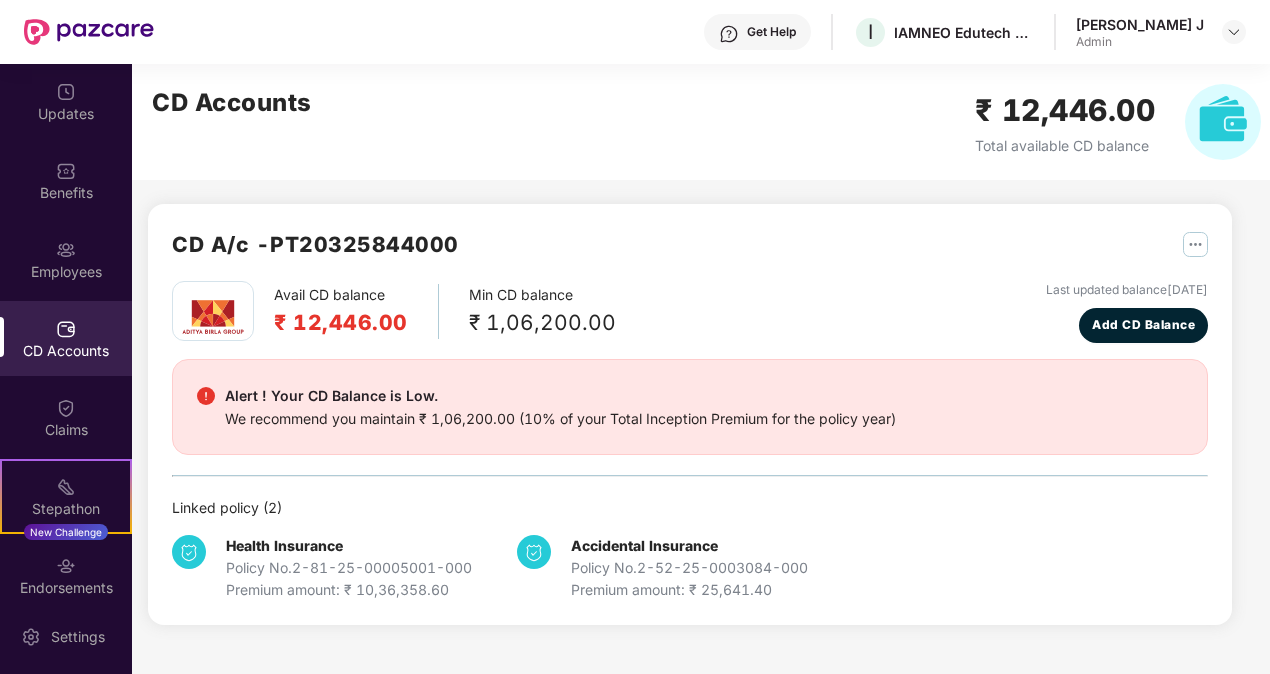 scroll, scrollTop: 96, scrollLeft: 0, axis: vertical 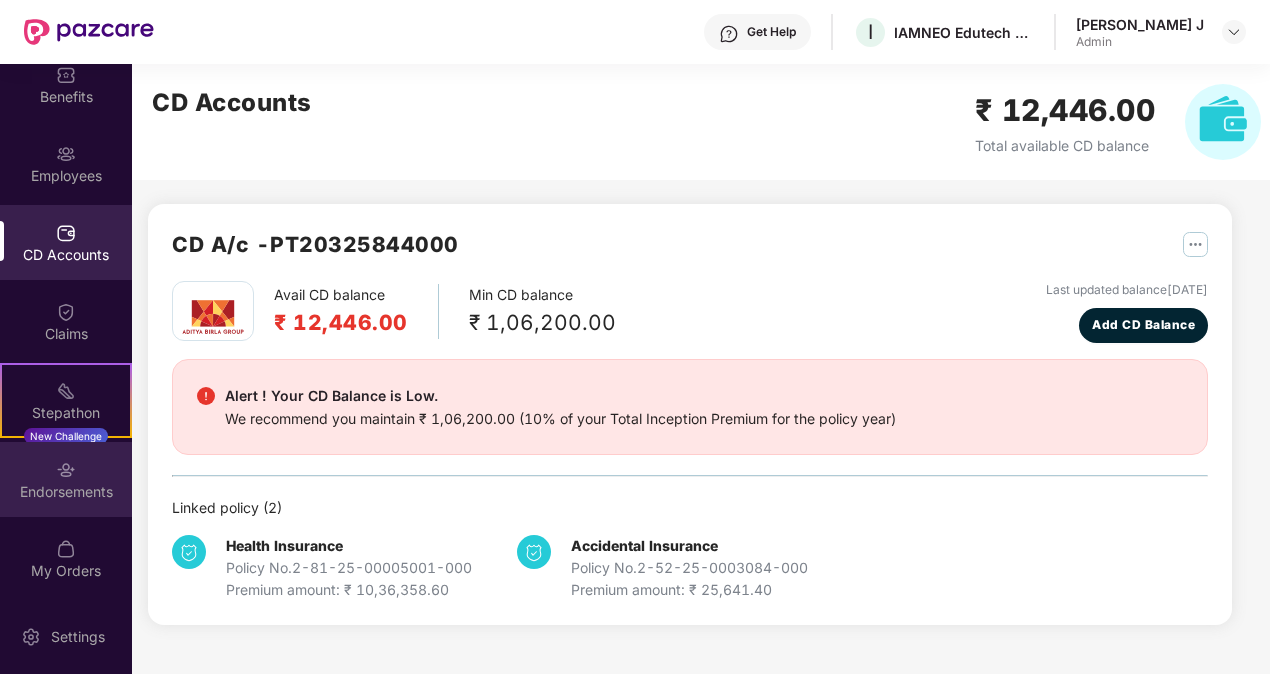 click on "Endorsements" at bounding box center [66, 492] 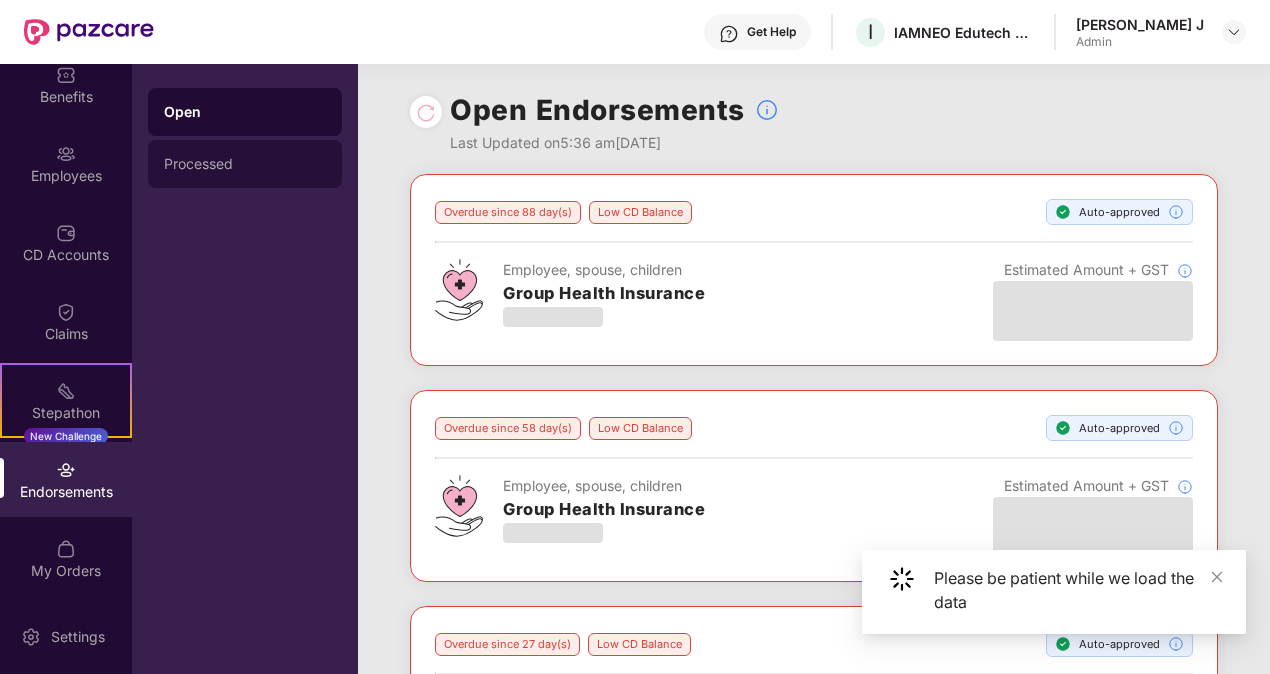 click on "Processed" at bounding box center (245, 164) 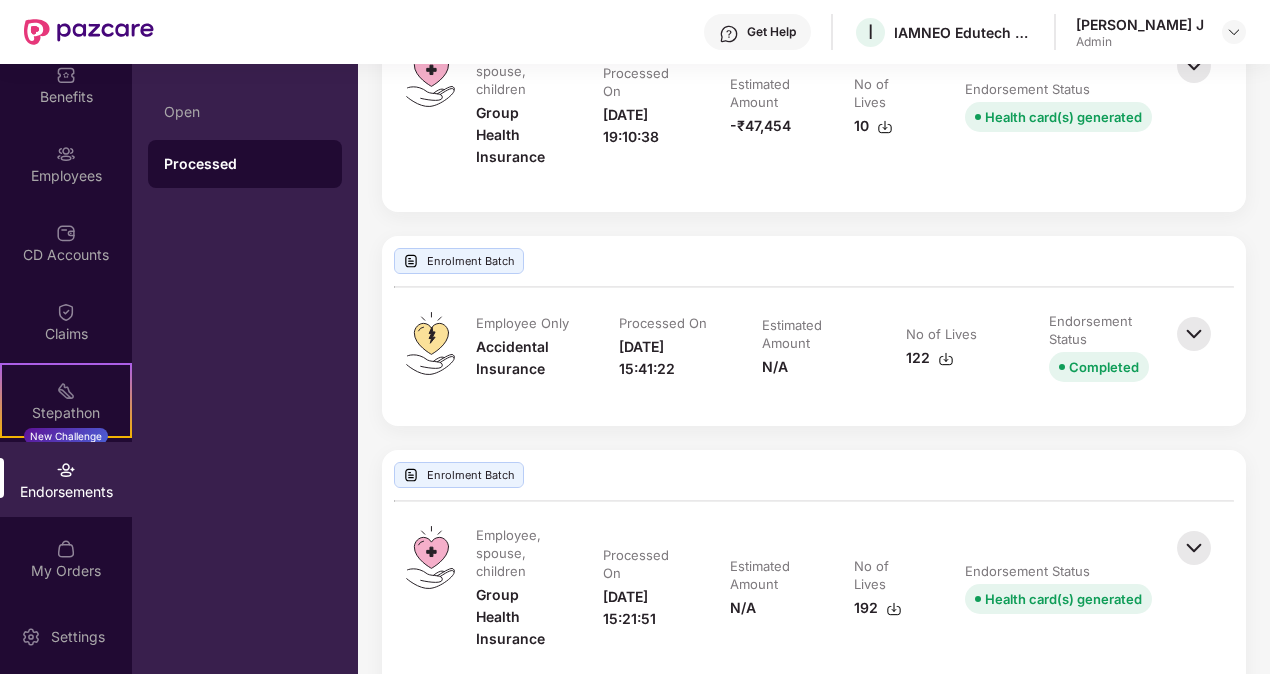 scroll, scrollTop: 2590, scrollLeft: 0, axis: vertical 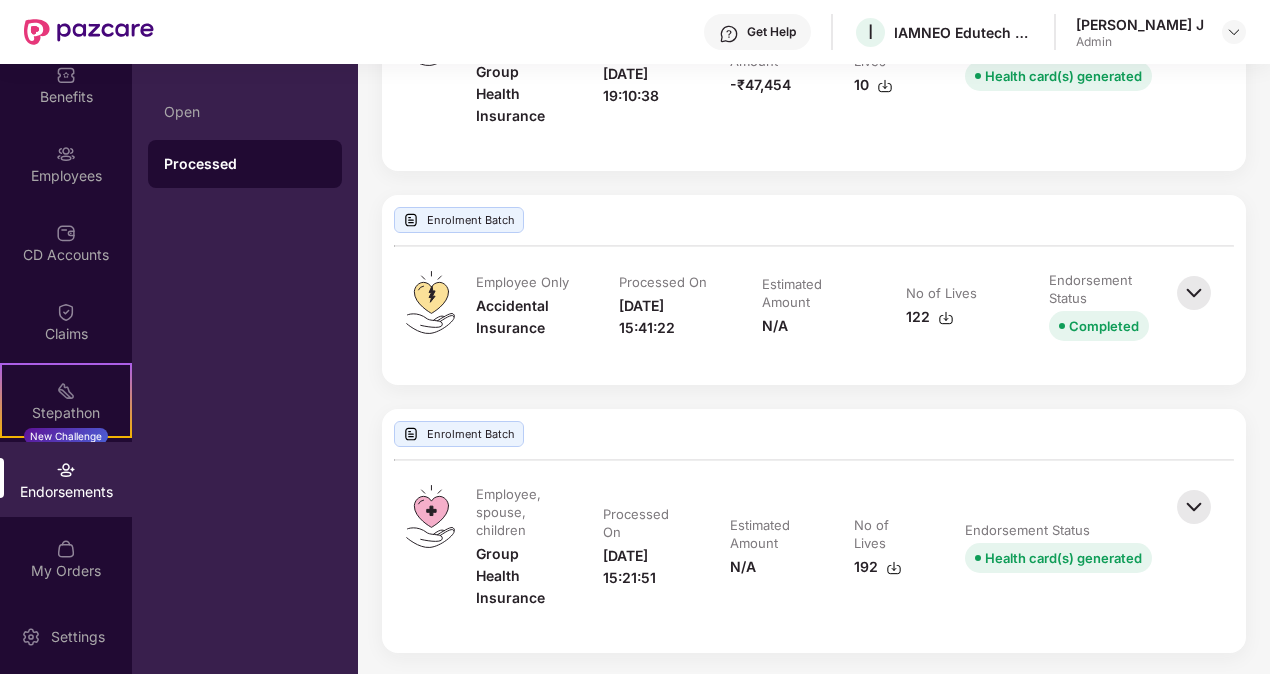 click at bounding box center (1194, 293) 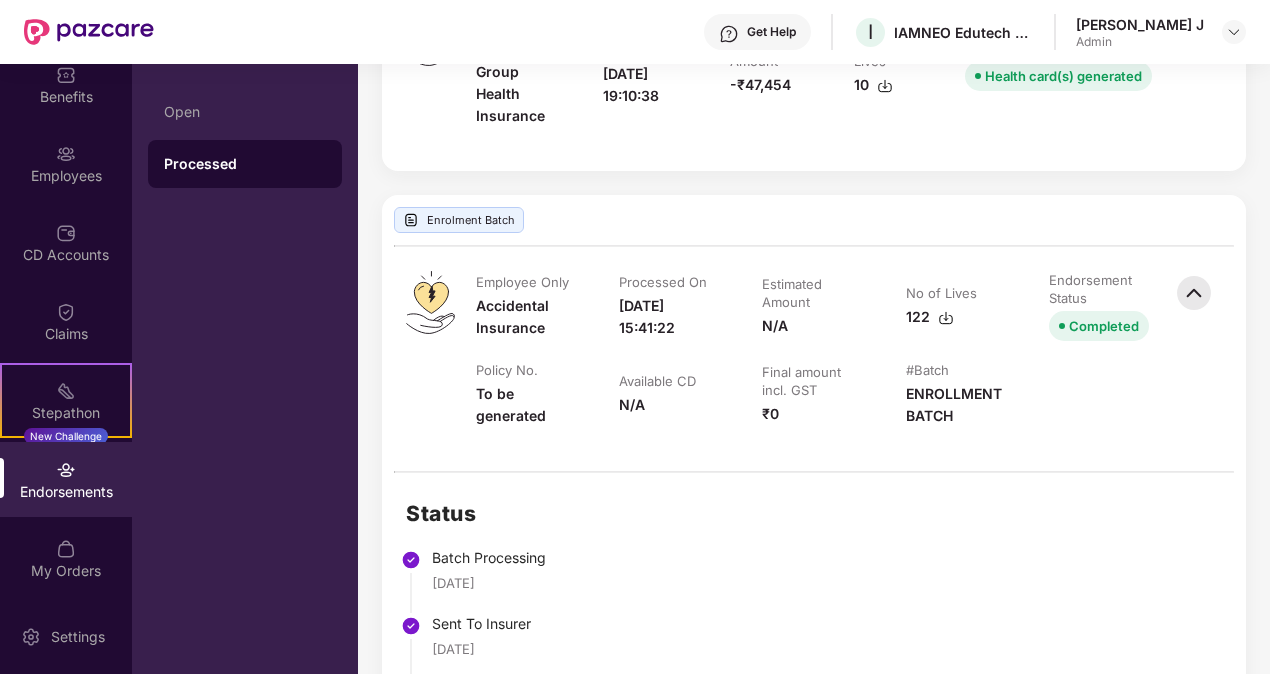 click at bounding box center [946, 318] 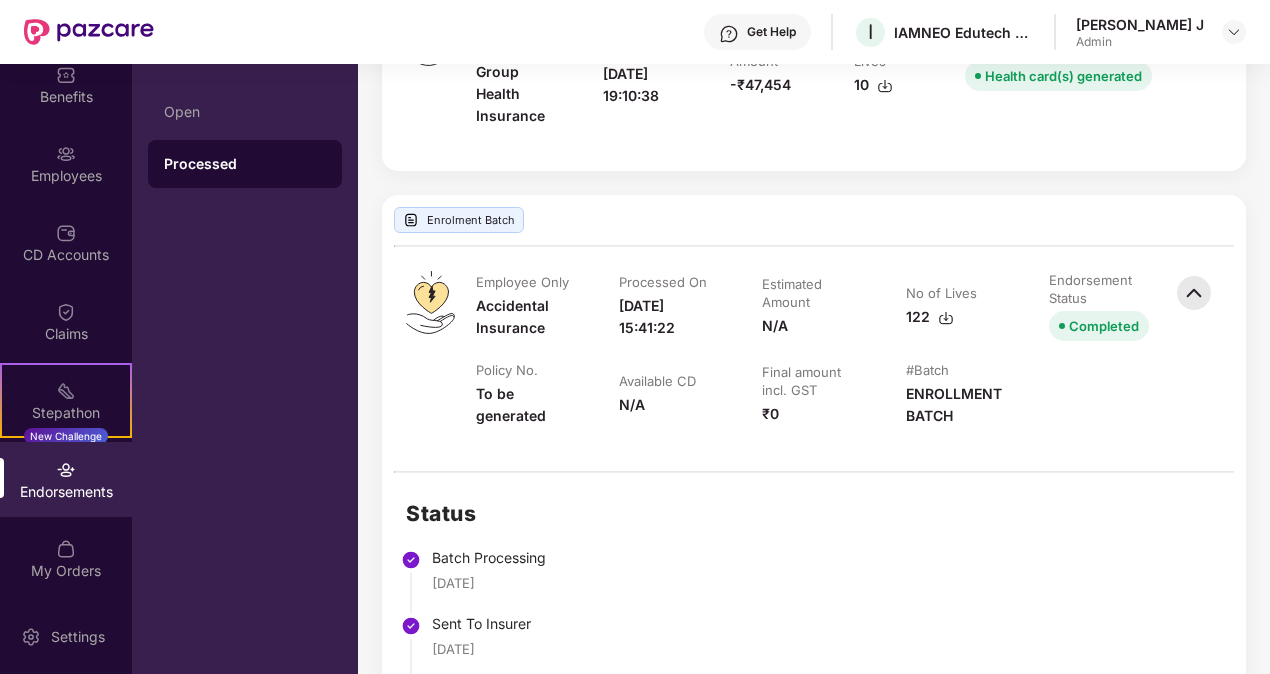 click on "Enrolment Batch" at bounding box center (814, 220) 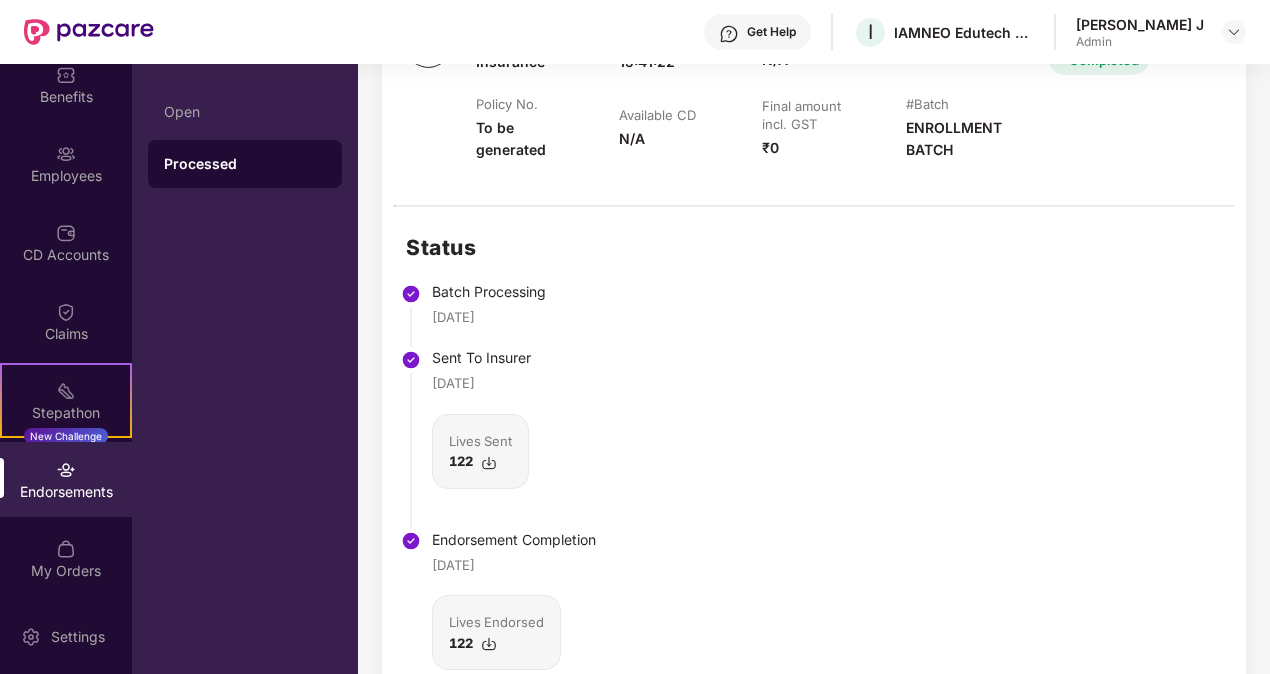 scroll, scrollTop: 3032, scrollLeft: 0, axis: vertical 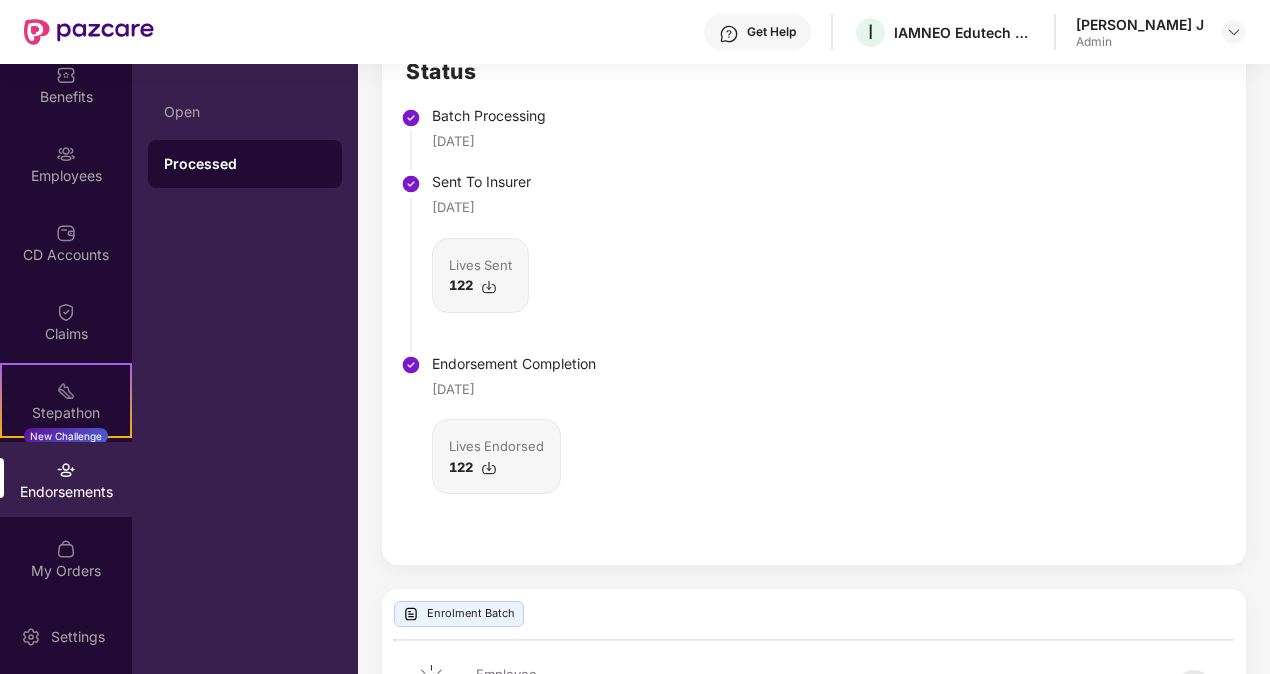 click at bounding box center [489, 468] 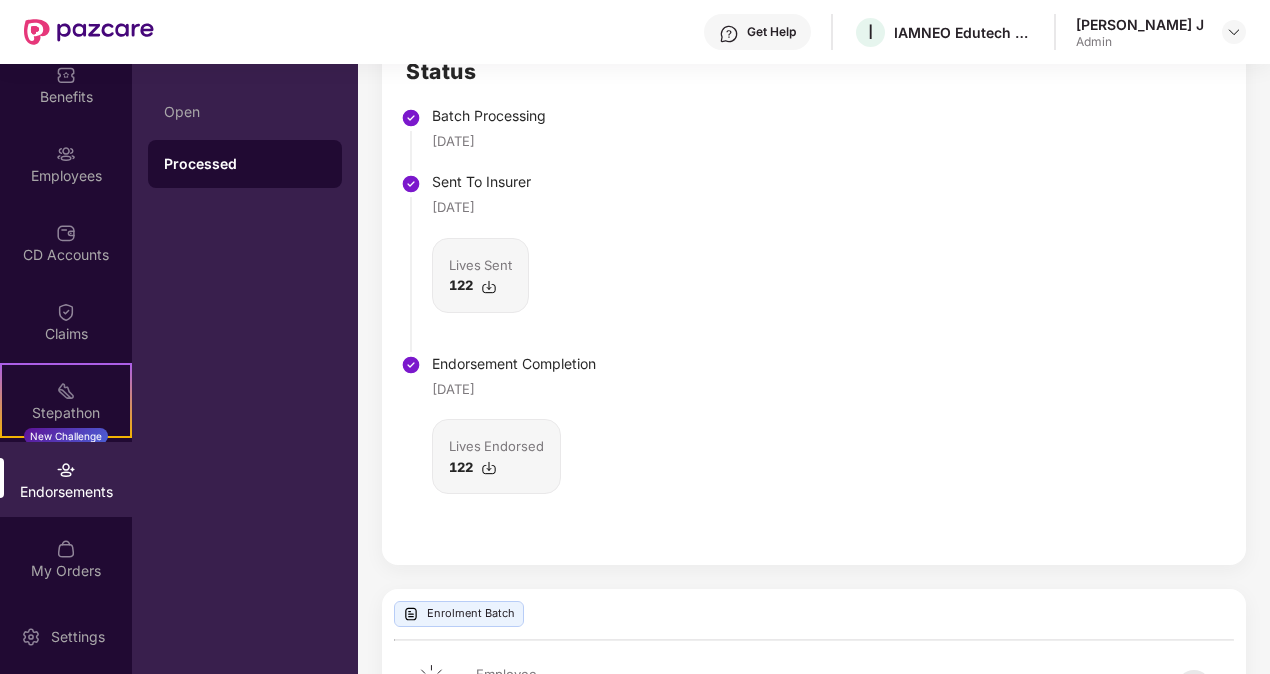 click on "Status Batch Processing   03 Mar 2025 Sent To Insurer   03 Mar 2025 Lives Sent 122 Endorsement Completion   26 May 2025 Lives Endorsed 122" at bounding box center [814, 298] 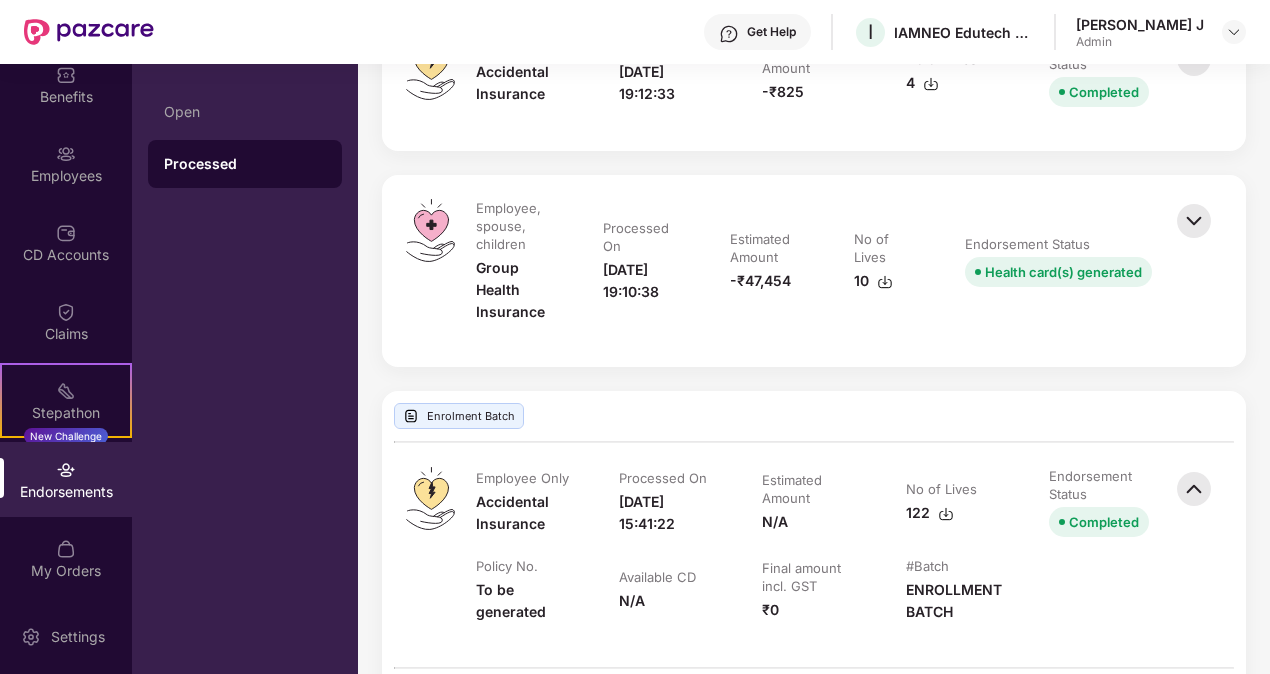 scroll, scrollTop: 2378, scrollLeft: 0, axis: vertical 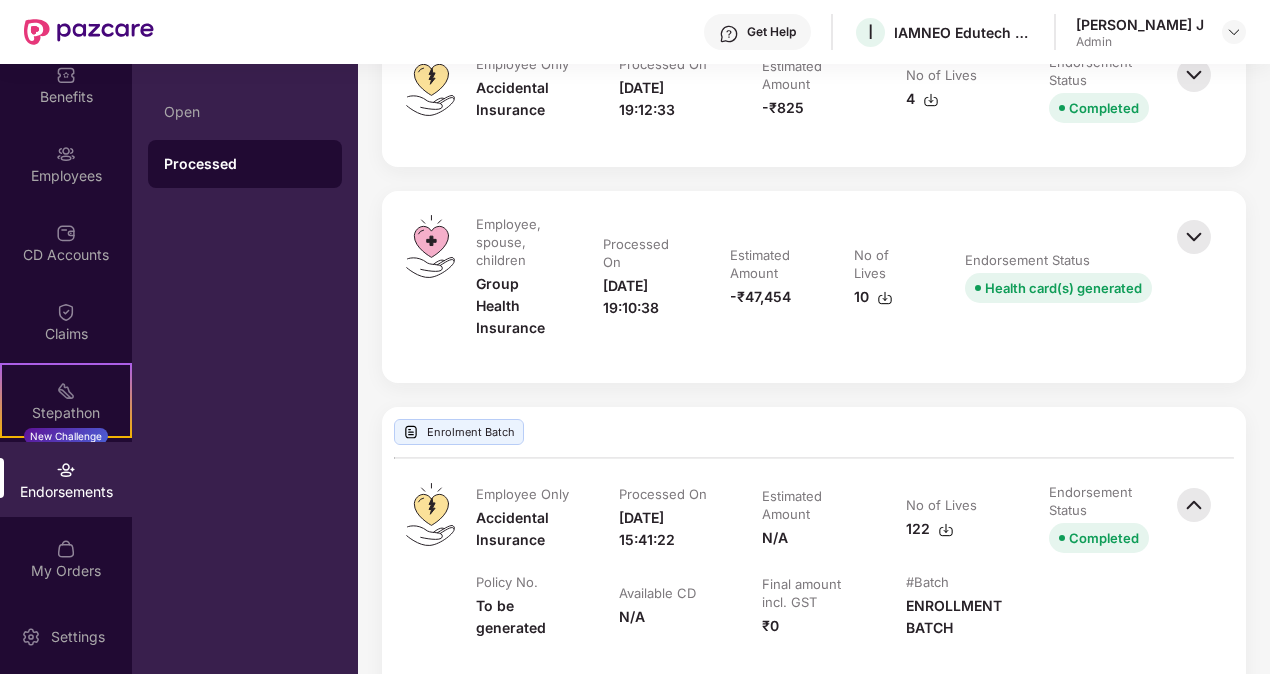 click at bounding box center [885, 298] 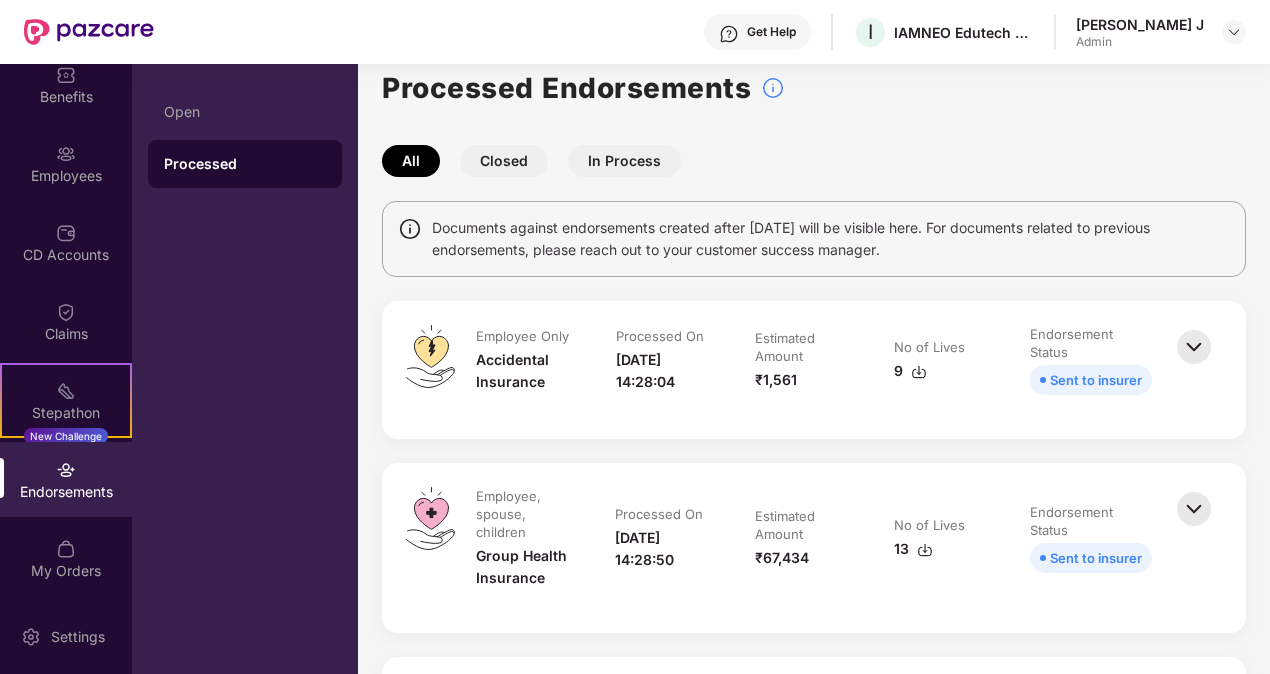scroll, scrollTop: 10, scrollLeft: 0, axis: vertical 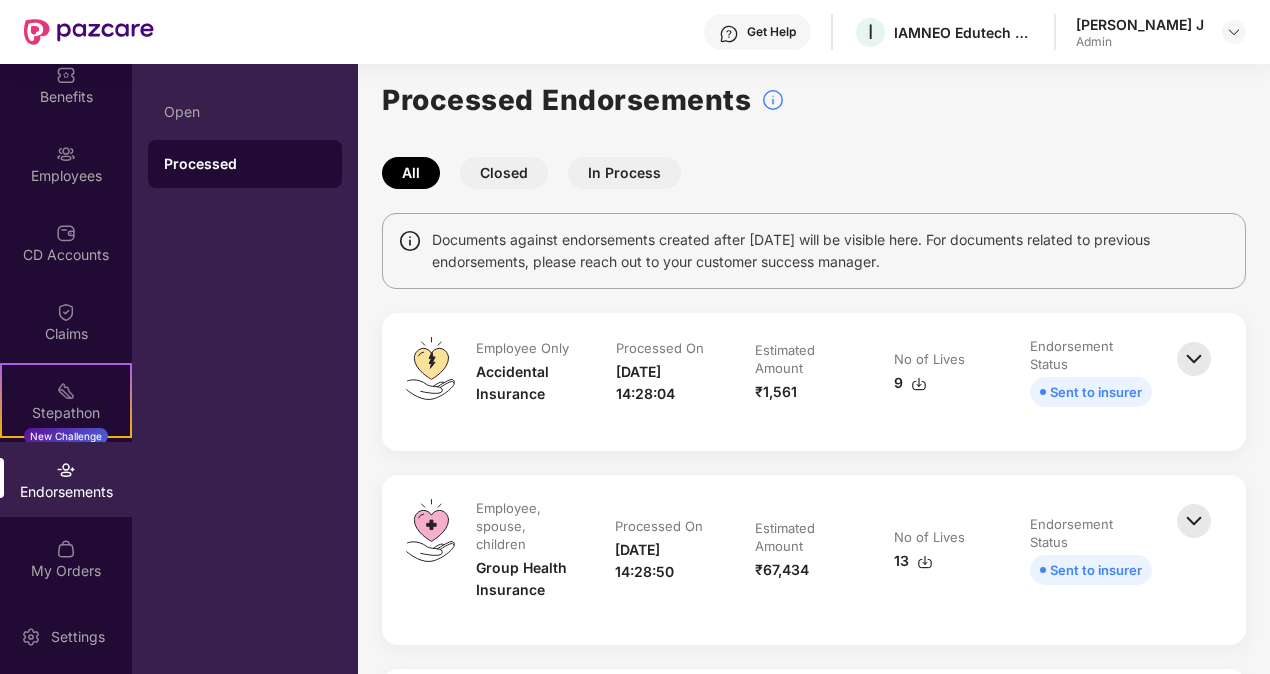 click on "Closed" at bounding box center (504, 173) 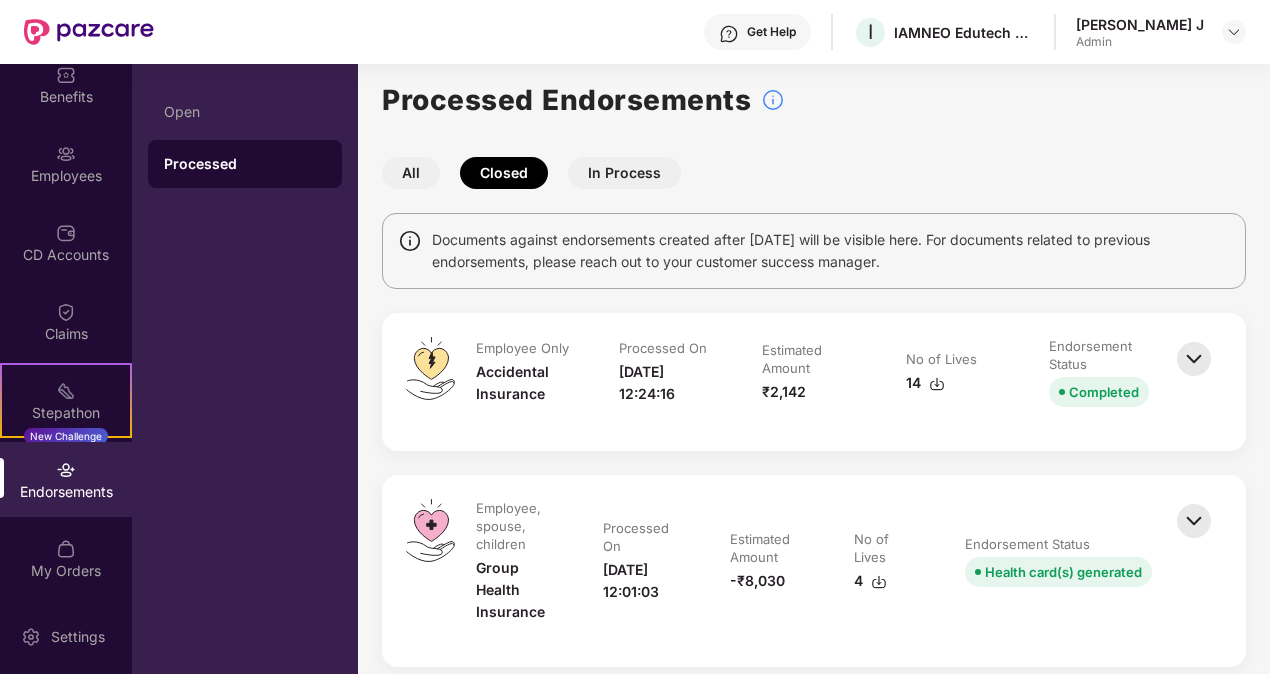 click at bounding box center [1194, 359] 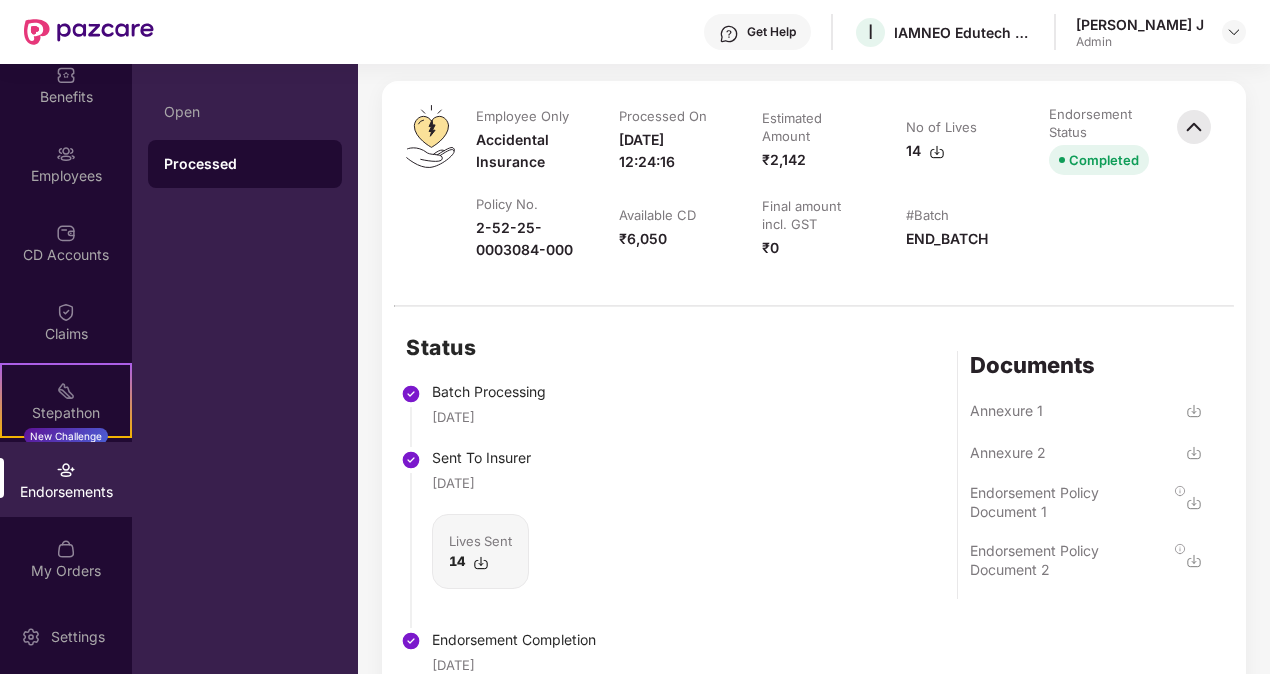 scroll, scrollTop: 336, scrollLeft: 0, axis: vertical 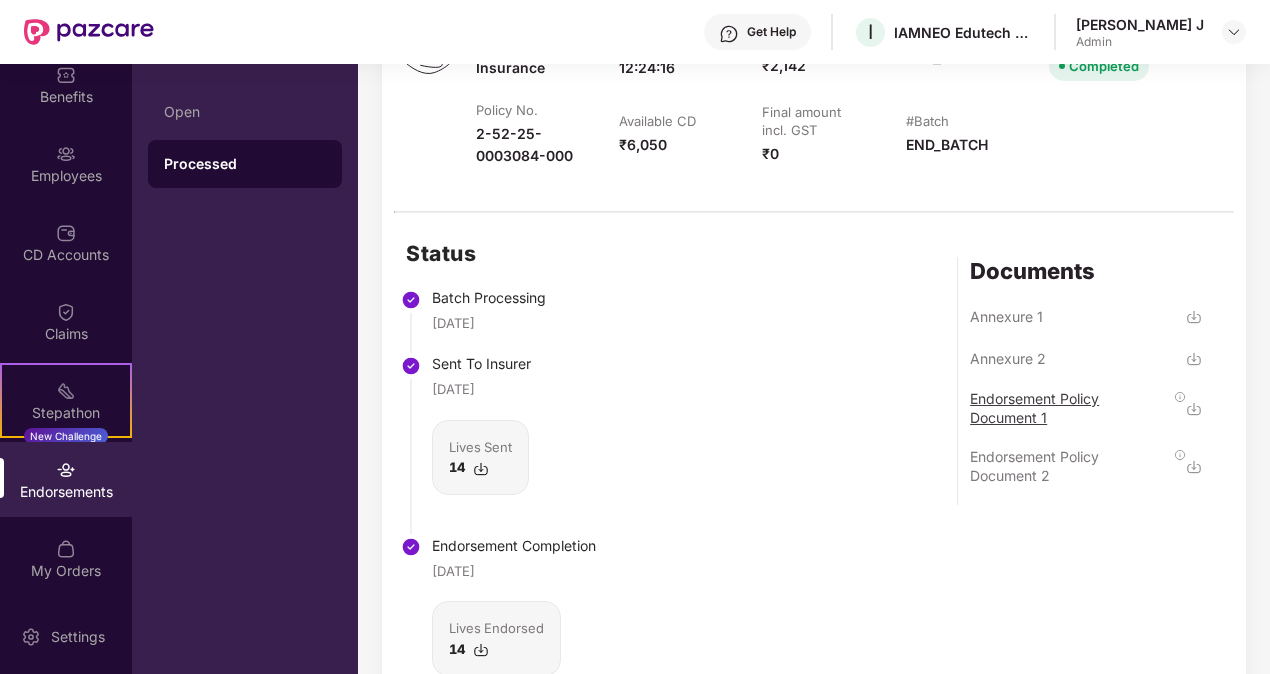 click on "Endorsement Policy Document 1" at bounding box center [1070, 408] 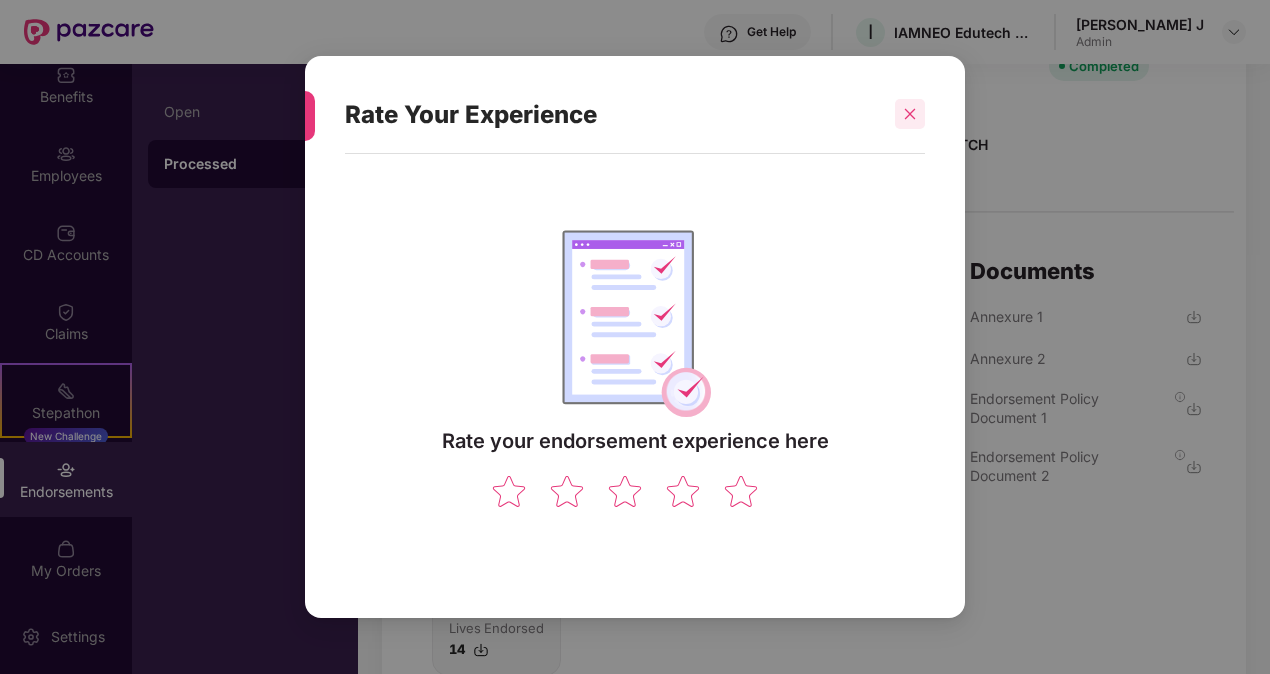 click at bounding box center (910, 114) 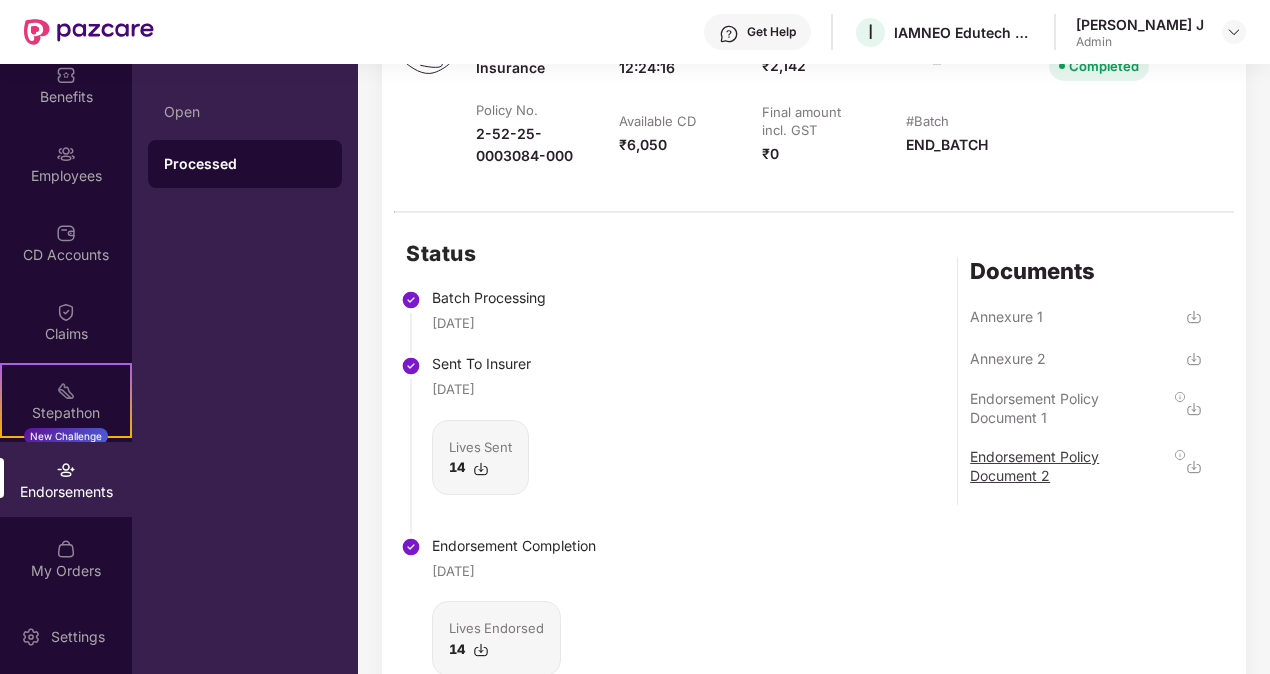 click on "Endorsement Policy Document 2" at bounding box center [1070, 466] 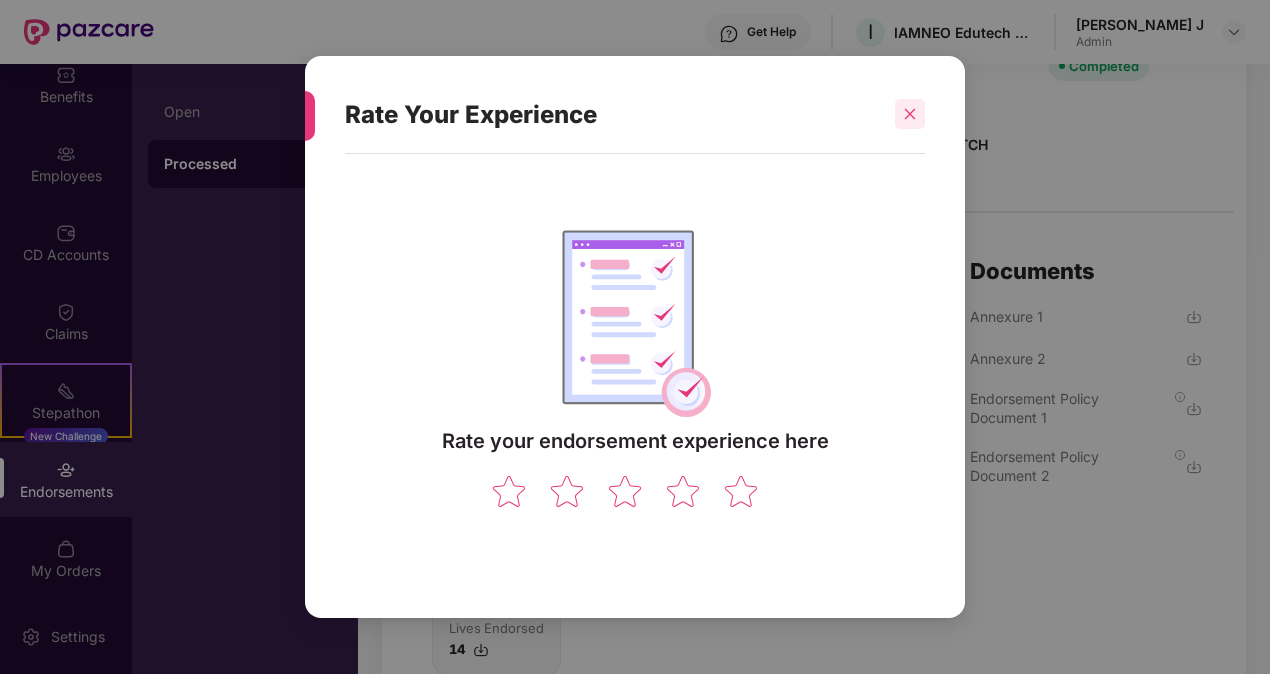click 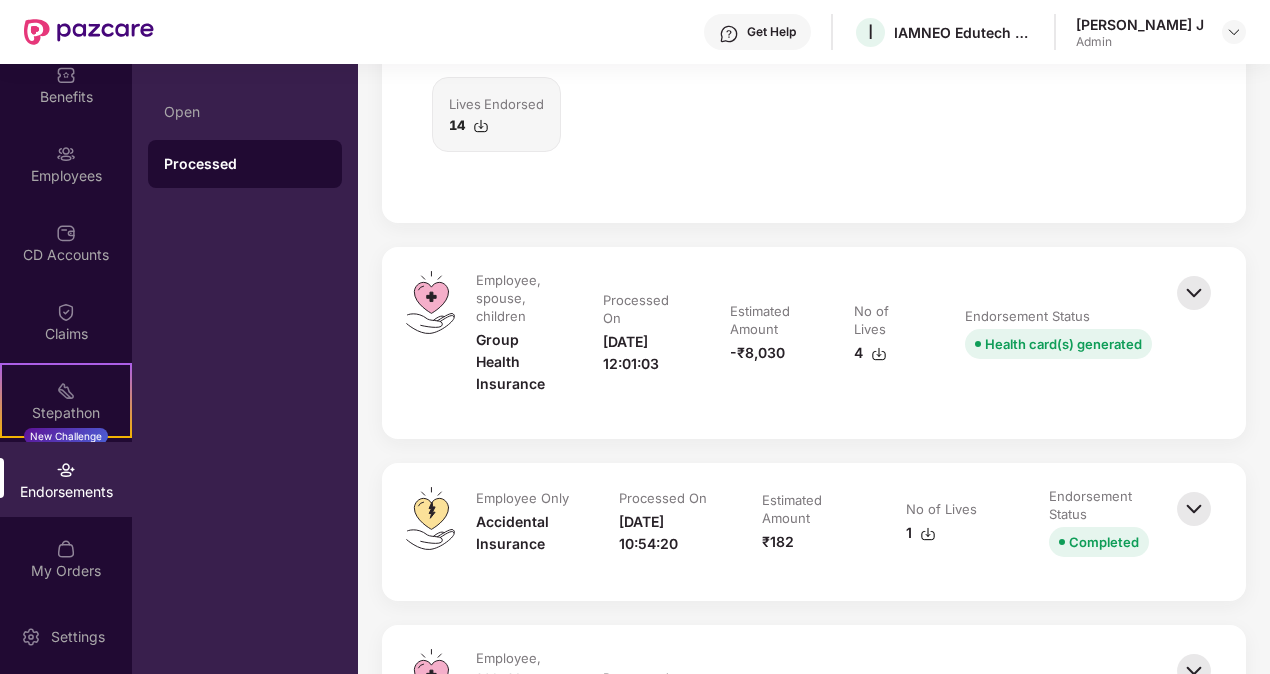 scroll, scrollTop: 860, scrollLeft: 0, axis: vertical 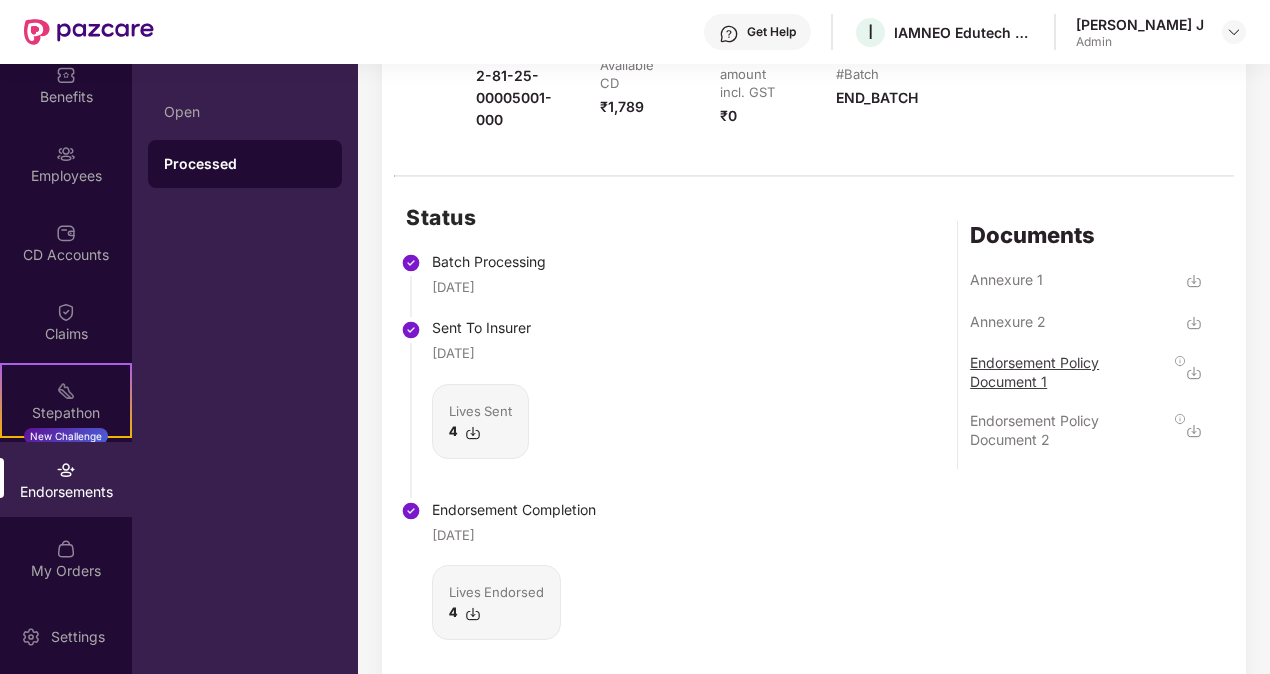 click on "Endorsement Policy Document 1" at bounding box center (1070, 372) 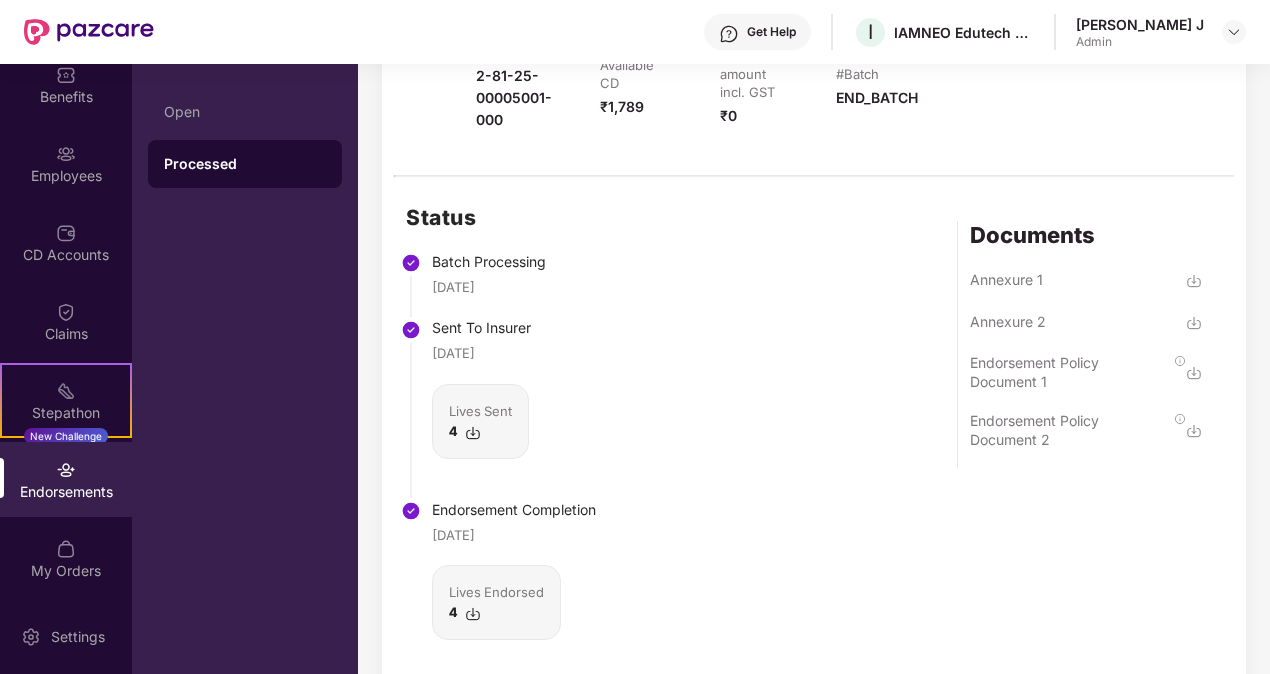 click on "Sent To Insurer   03 June 2025 Lives Sent 4" at bounding box center (514, 387) 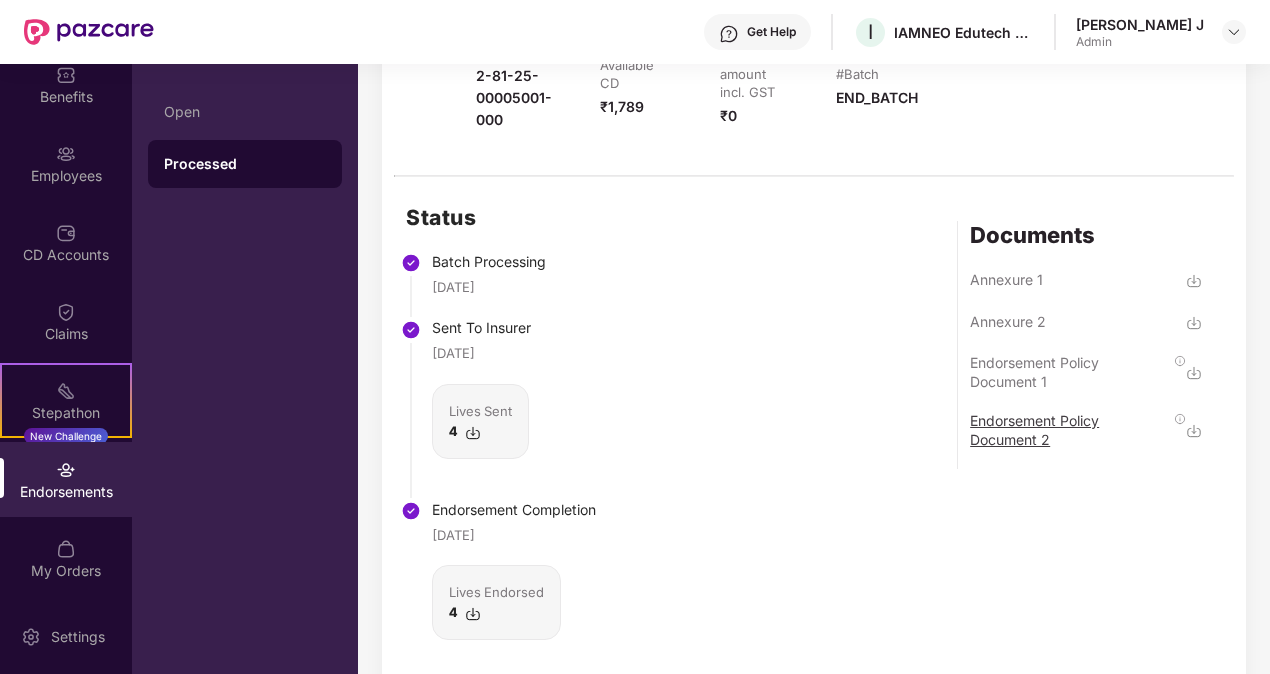 click on "Endorsement Policy Document 2" at bounding box center (1070, 430) 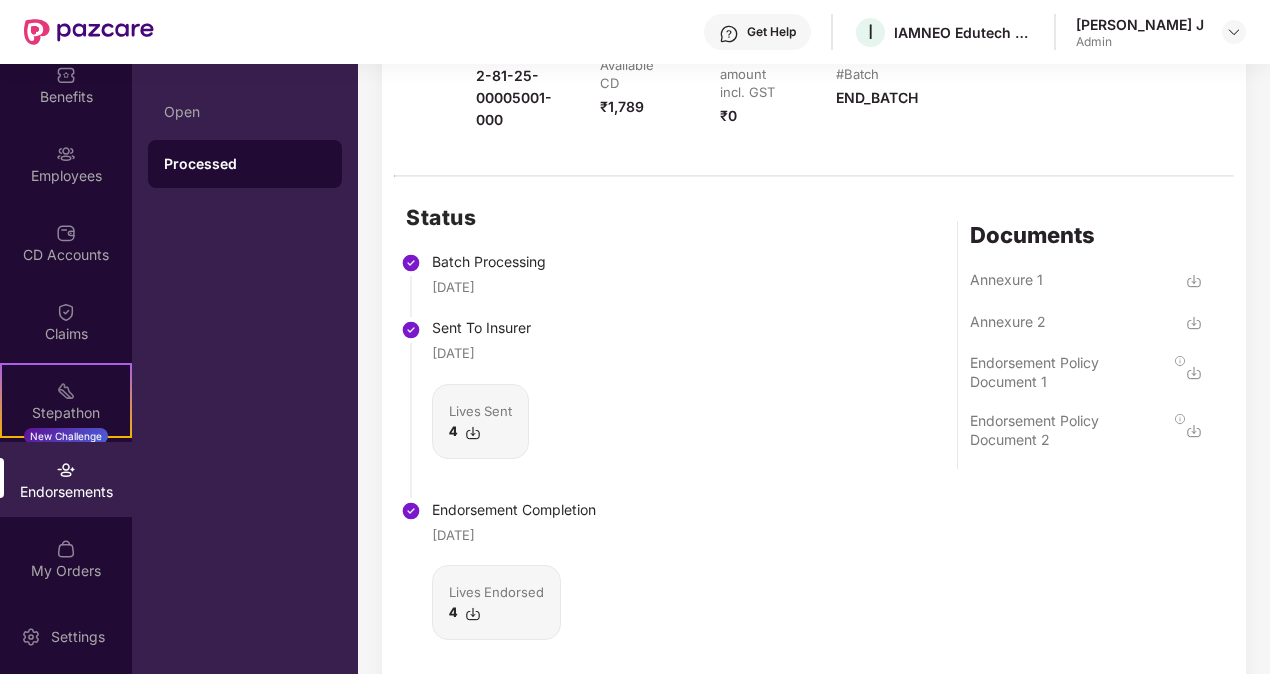 click on "Status Batch Processing   03 June 2025 Sent To Insurer   03 June 2025 Lives Sent 4 Endorsement Completion   10 June 2025 Lives Endorsed 4 Documents Annexure 1 Annexure 2 Endorsement Policy Document 1 Endorsement Policy Document 2" at bounding box center (814, 444) 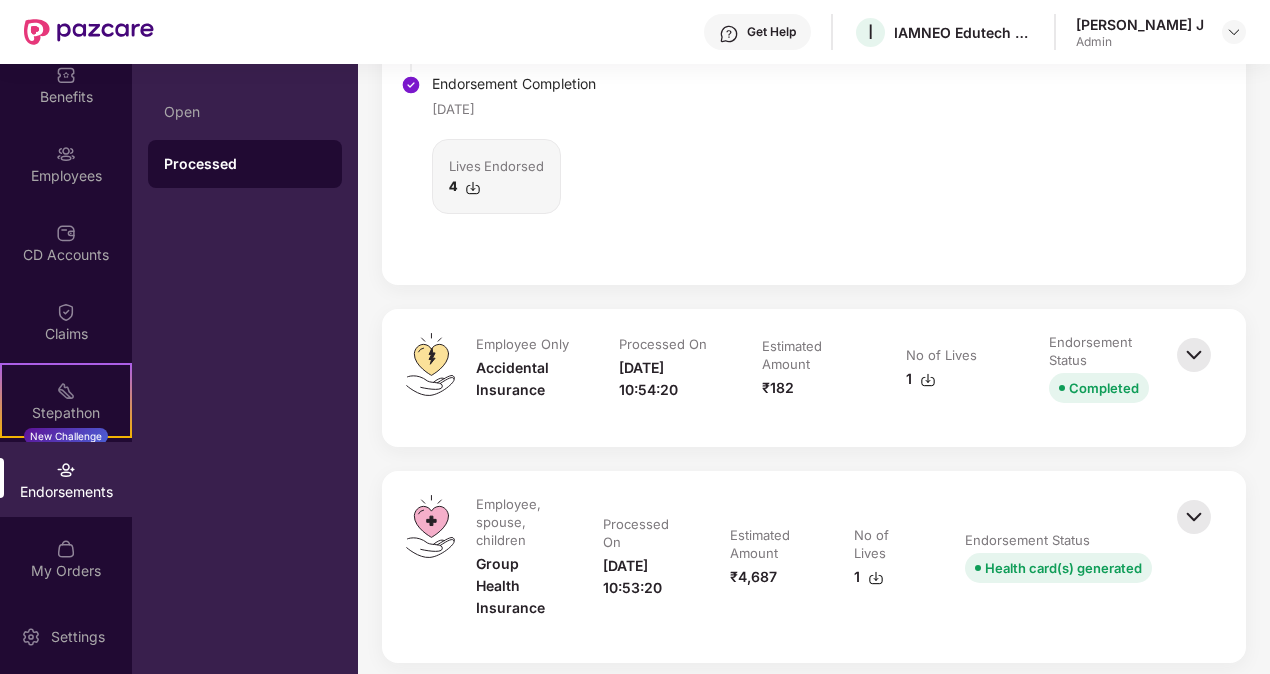 scroll, scrollTop: 1804, scrollLeft: 0, axis: vertical 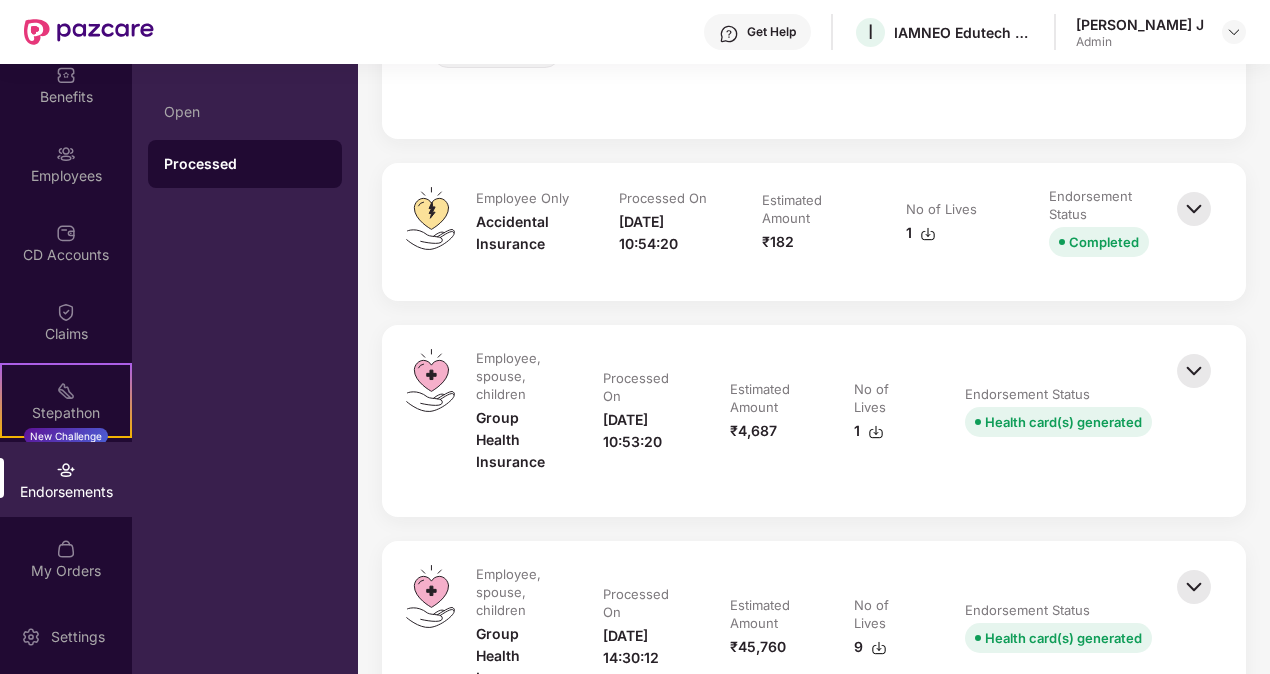 click at bounding box center (1194, 209) 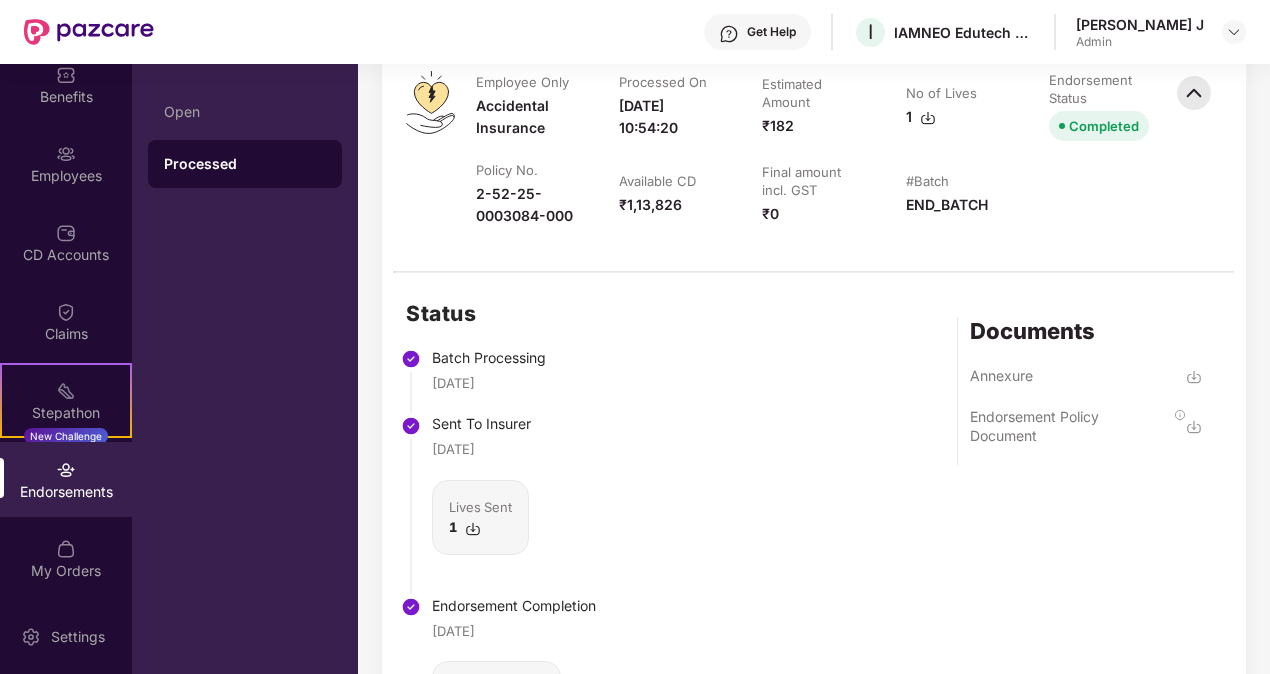 scroll, scrollTop: 1976, scrollLeft: 0, axis: vertical 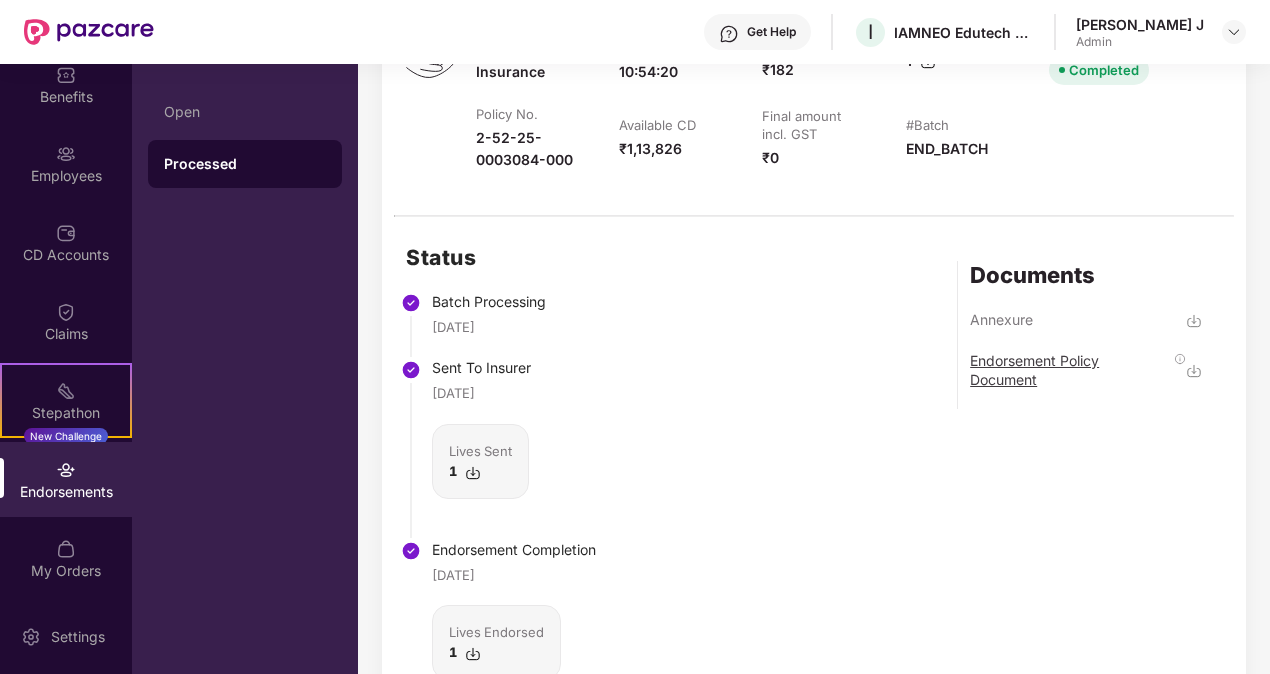 click on "Endorsement Policy Document" at bounding box center [1070, 370] 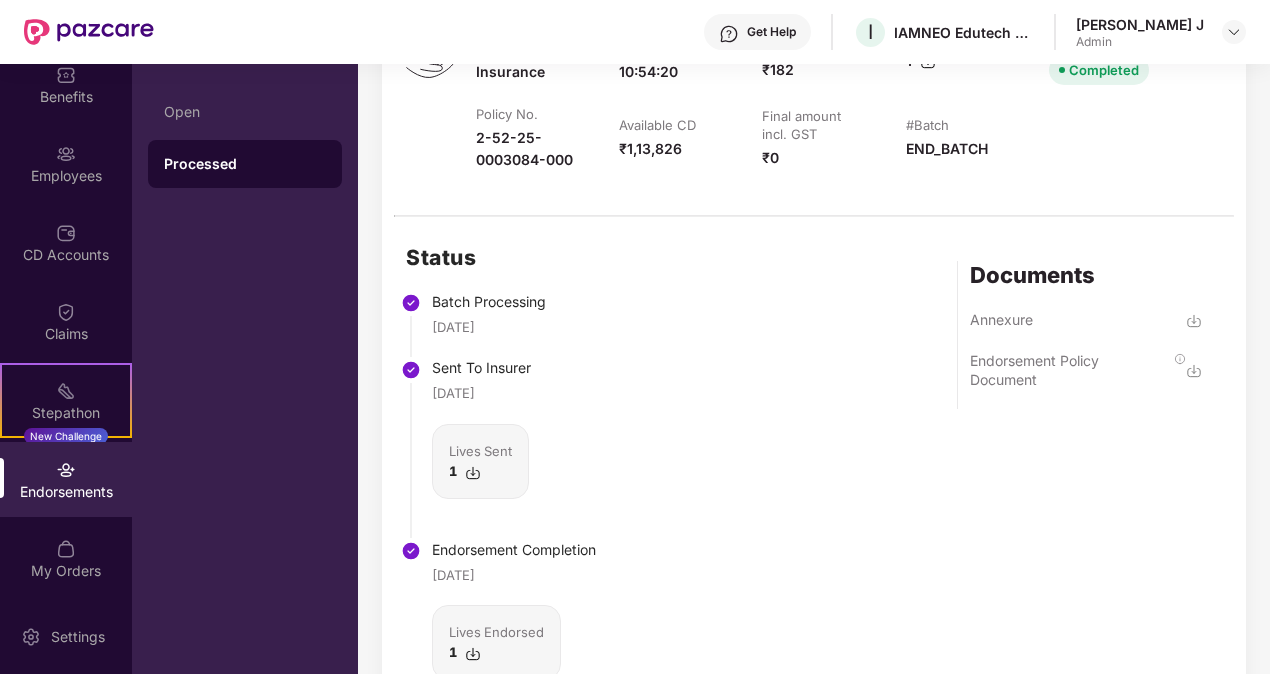 click on "Status Batch Processing   16 May 2025 Sent To Insurer   16 May 2025 Lives Sent 1 Endorsement Completion   26 May 2025 Lives Endorsed 1 Documents Annexure Endorsement Policy Document" at bounding box center [814, 484] 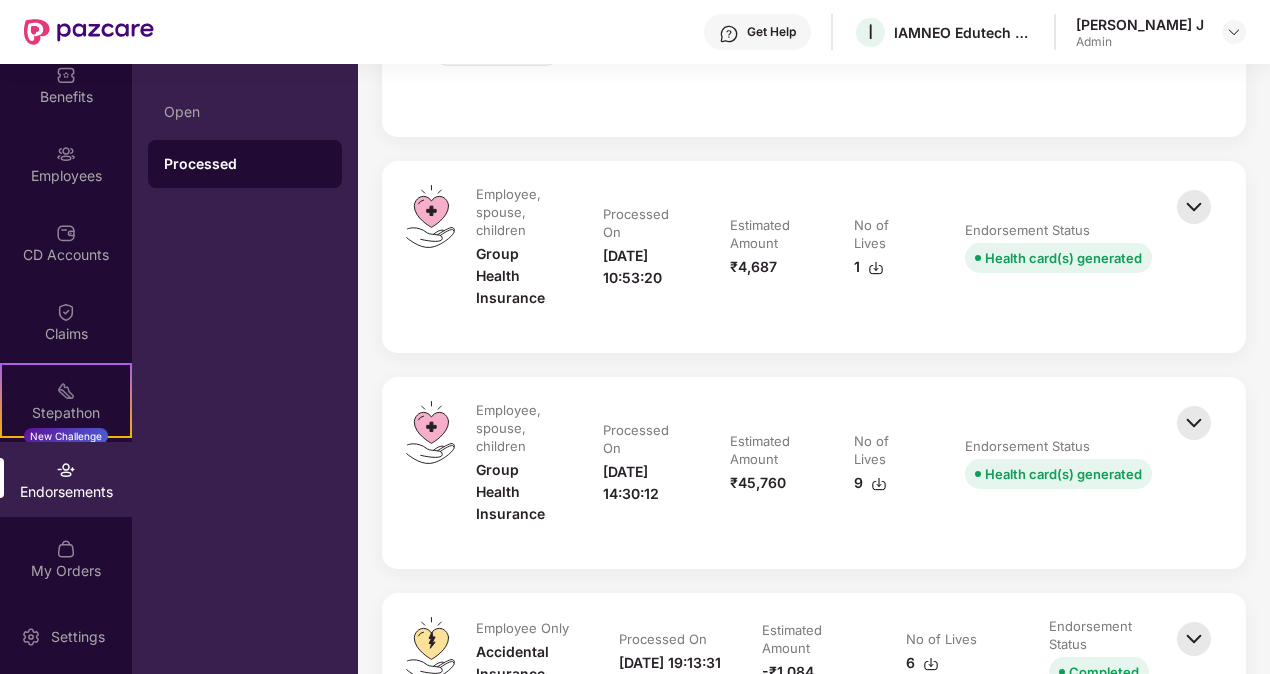 scroll, scrollTop: 2592, scrollLeft: 0, axis: vertical 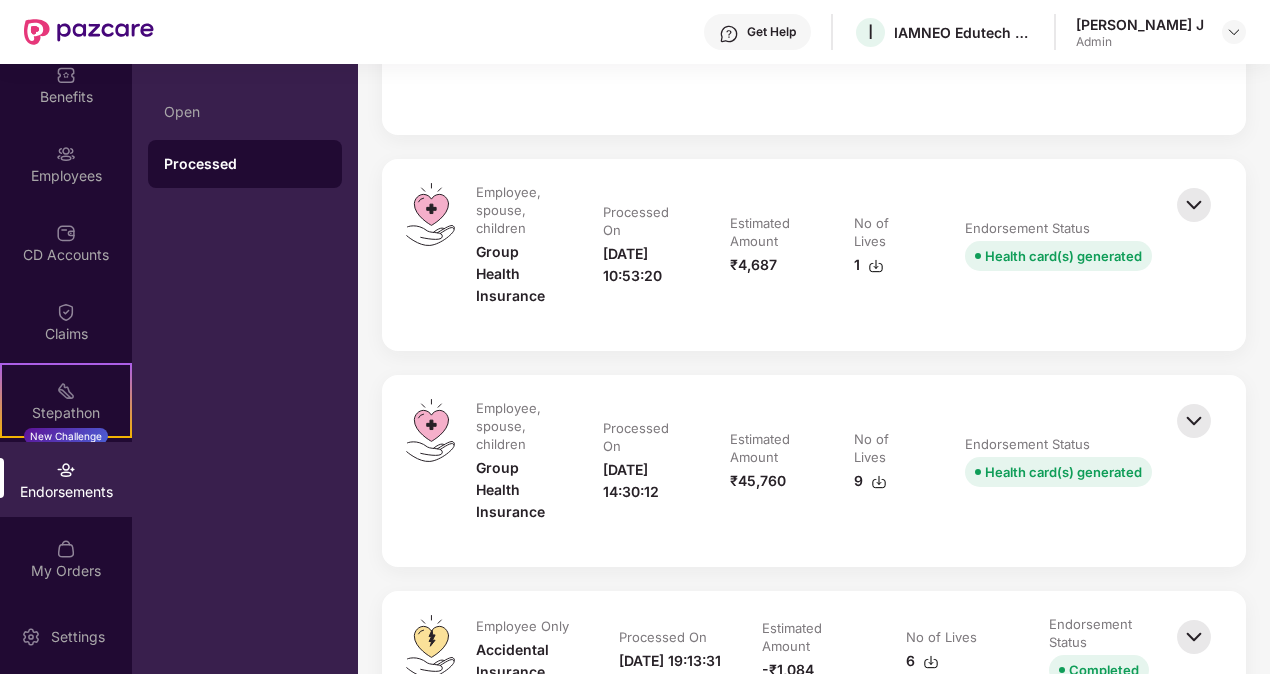 click at bounding box center (1194, 205) 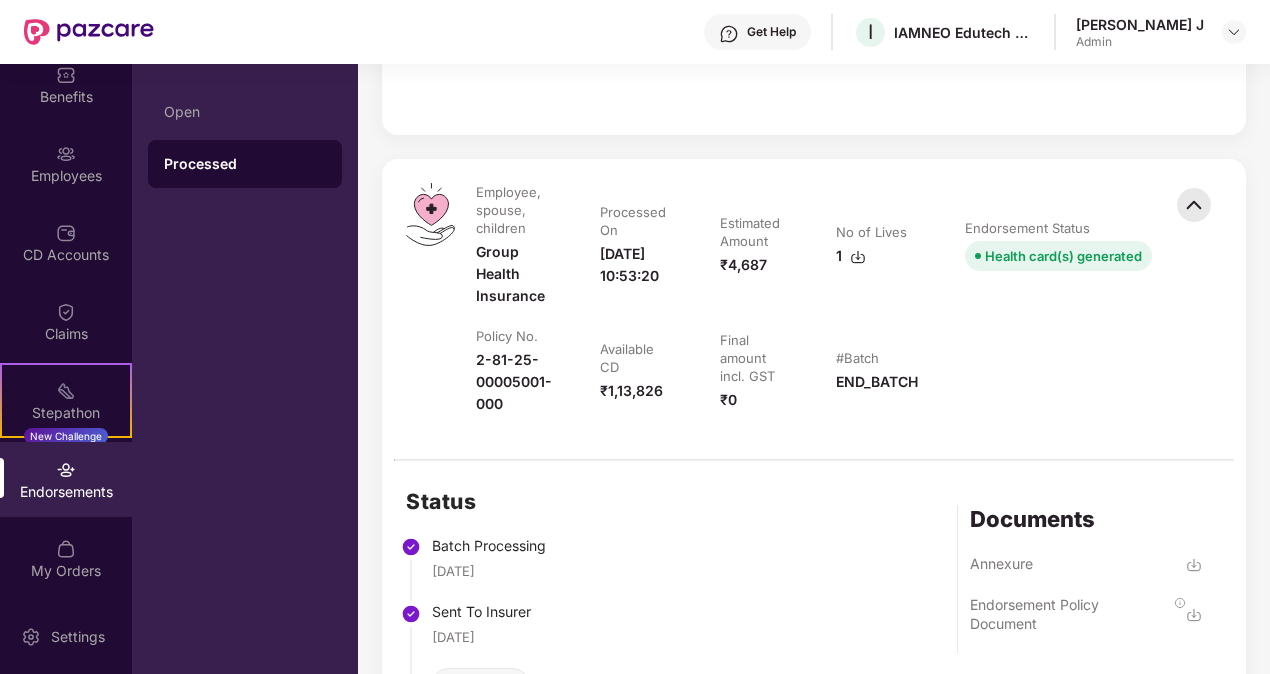 scroll, scrollTop: 2832, scrollLeft: 0, axis: vertical 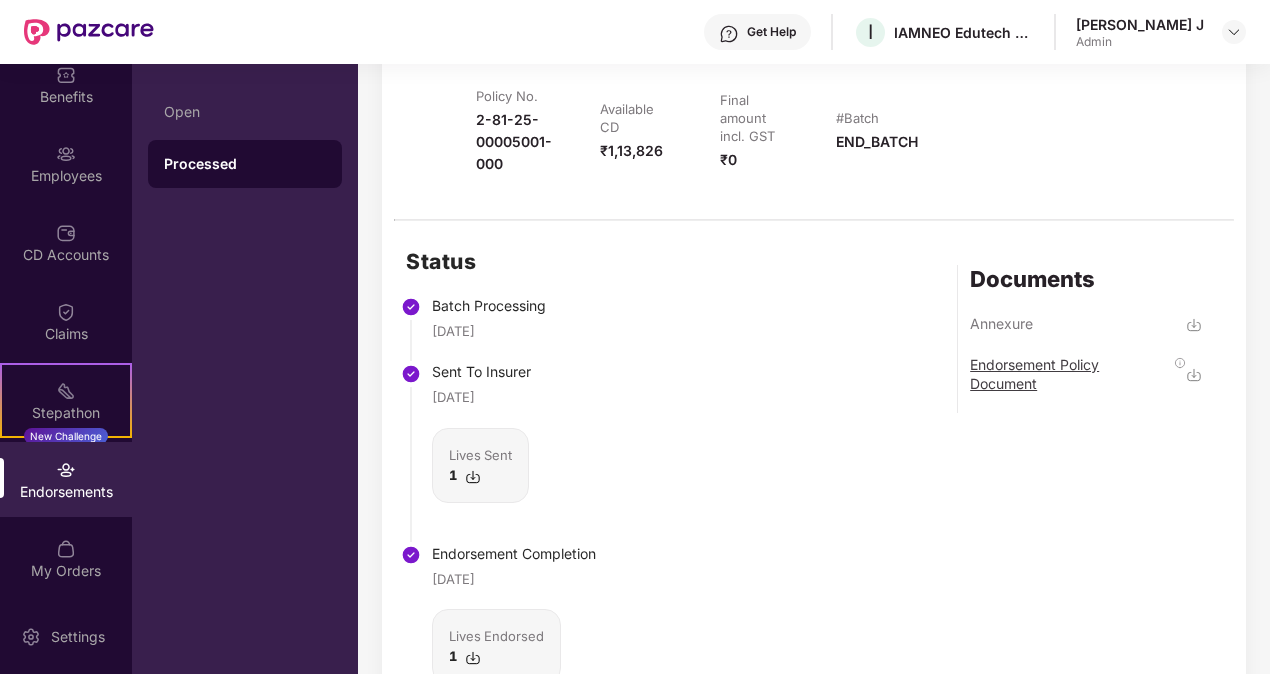 click on "Endorsement Policy Document" at bounding box center (1070, 374) 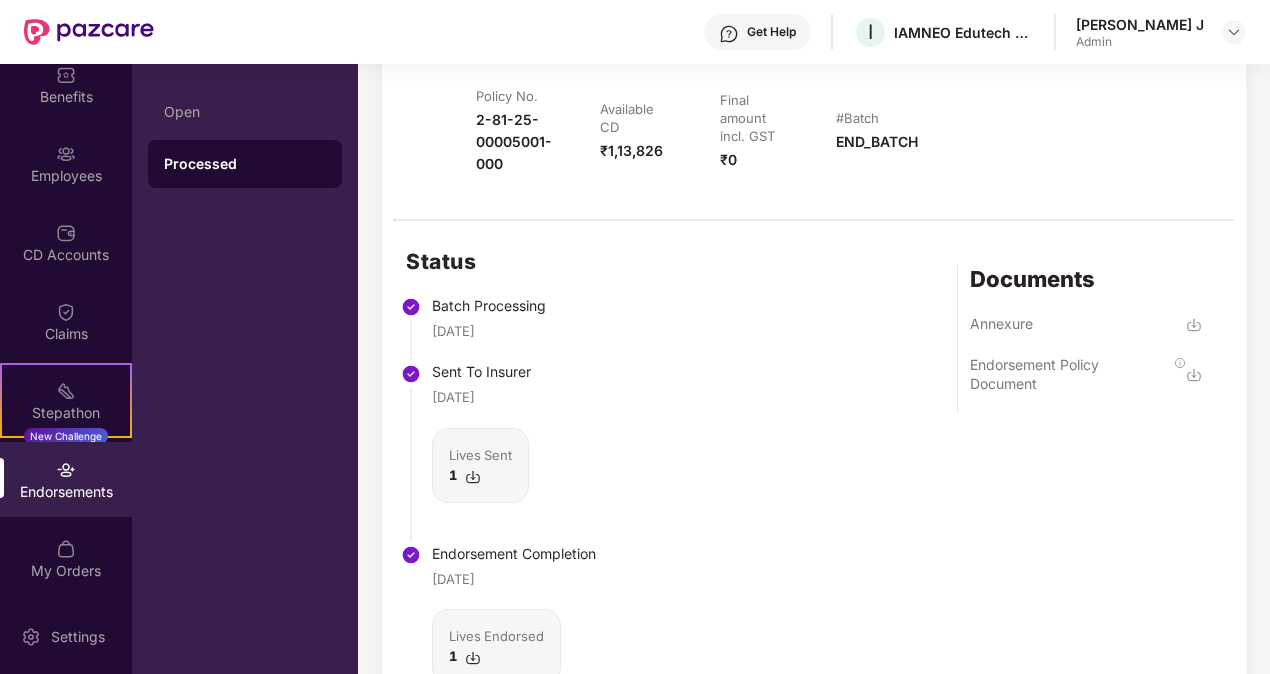 click on "Status Batch Processing   16 May 2025 Sent To Insurer   16 May 2025 Lives Sent 1 Endorsement Completion   26 May 2025 Lives Endorsed 1 Documents Annexure Endorsement Policy Document" at bounding box center (814, 488) 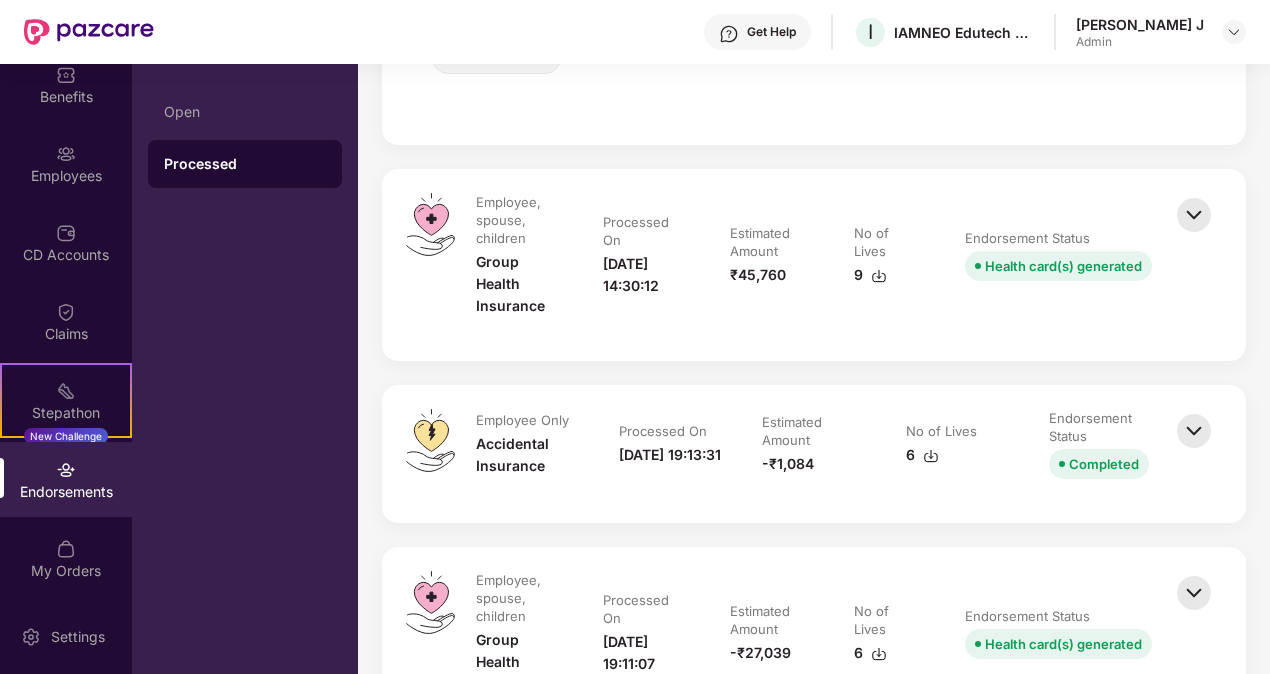 scroll, scrollTop: 3488, scrollLeft: 0, axis: vertical 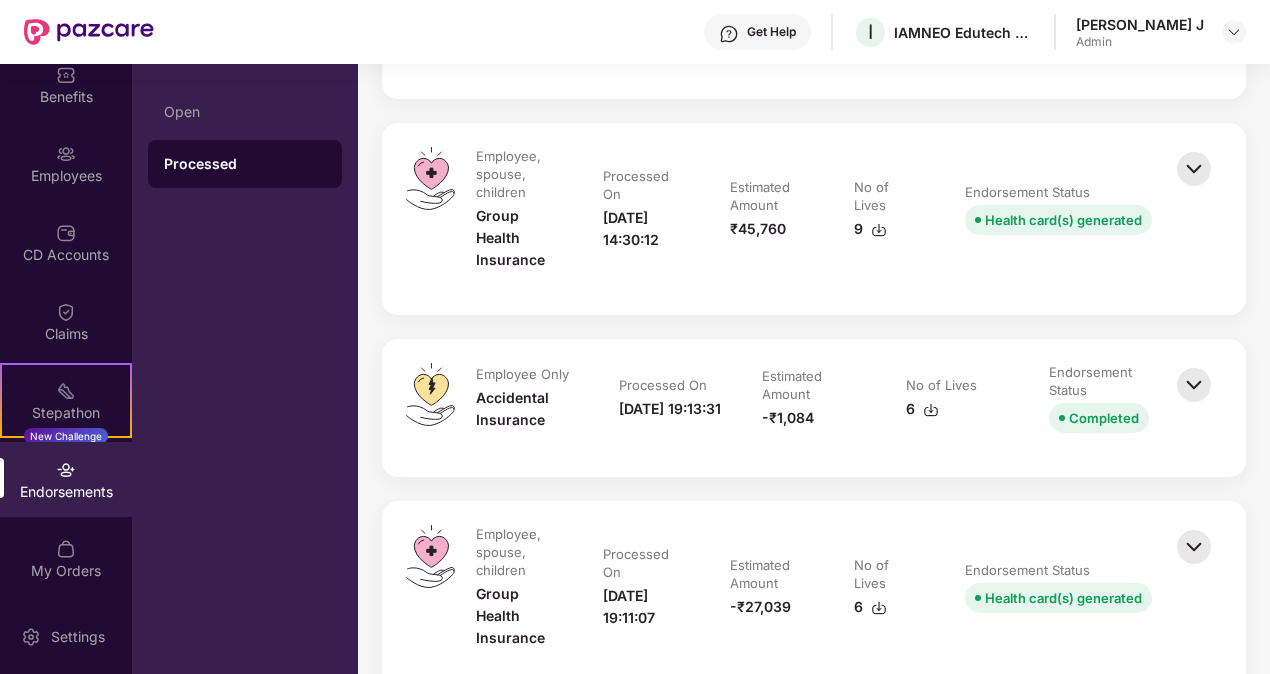 click at bounding box center (1194, 169) 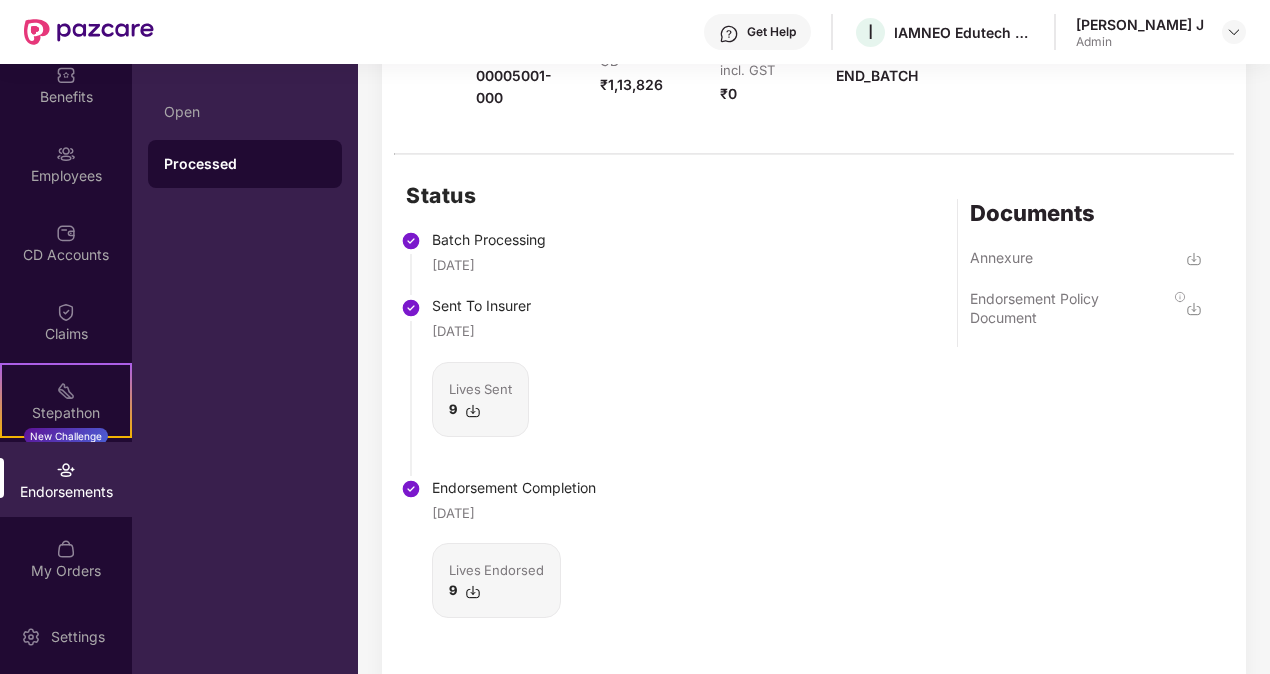 scroll, scrollTop: 3724, scrollLeft: 0, axis: vertical 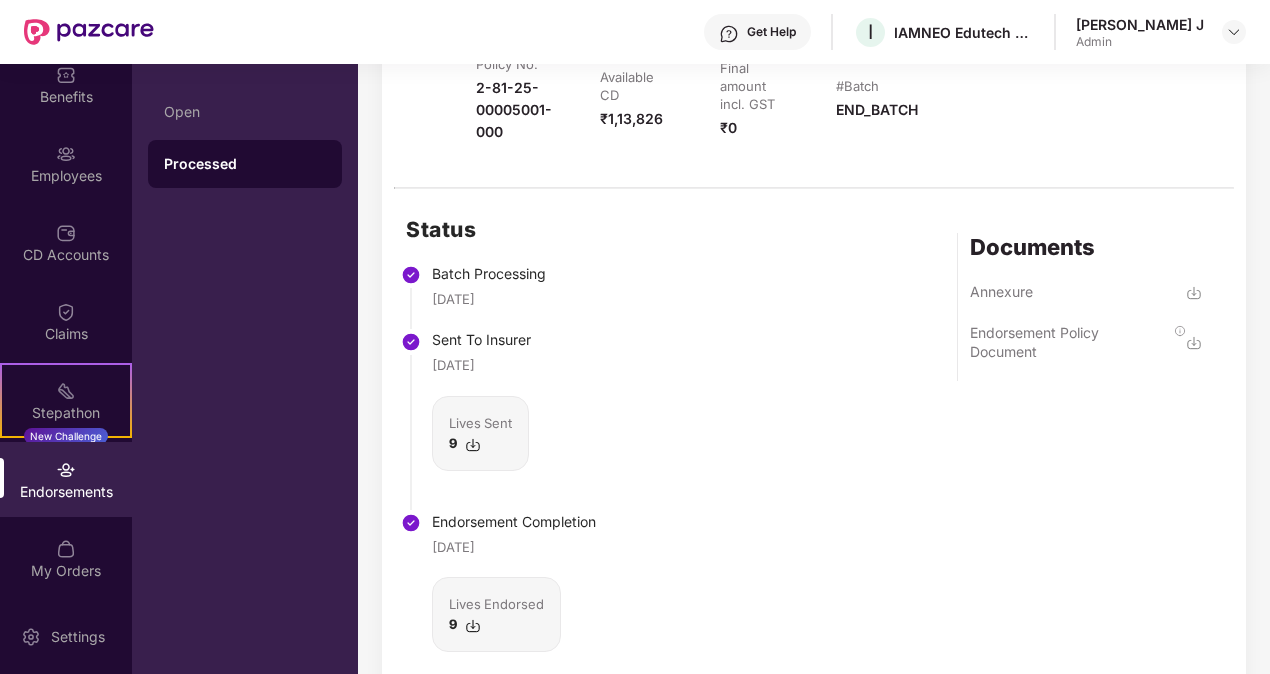 click at bounding box center (1194, 343) 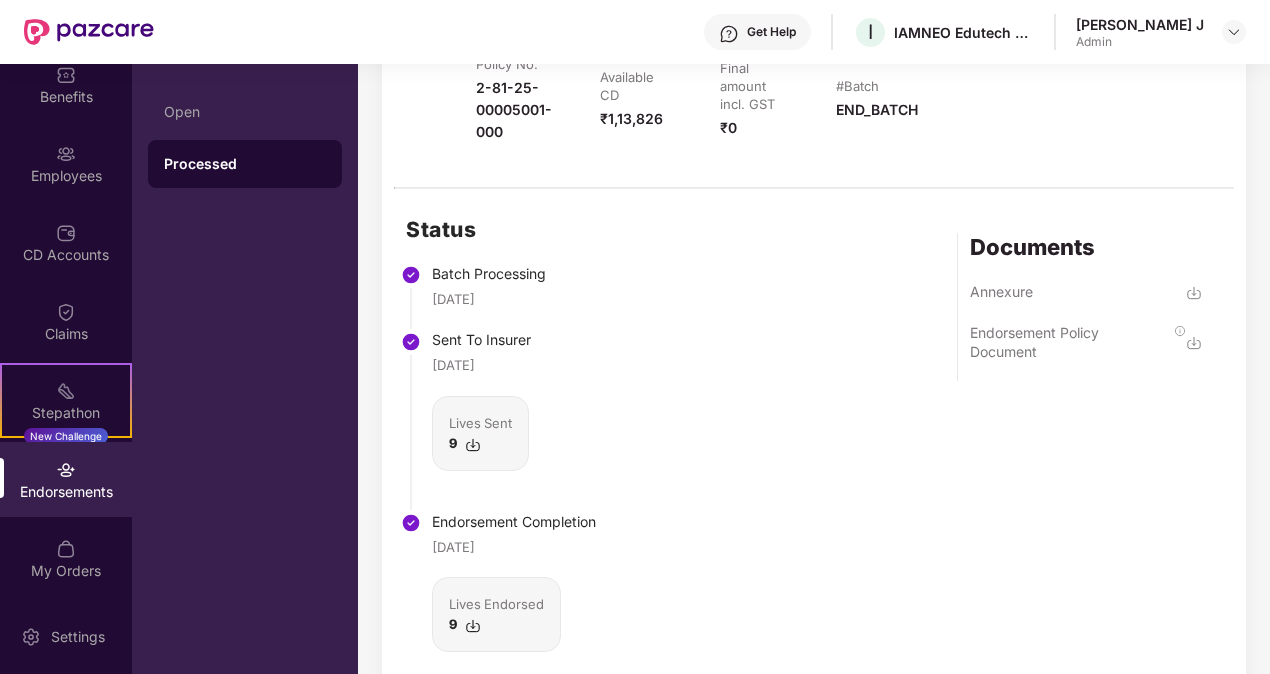 click on "Status Batch Processing   13 May 2025 Sent To Insurer   13 May 2025 Lives Sent 9 Endorsement Completion   26 May 2025 Lives Endorsed 9 Documents Annexure Endorsement Policy Document" at bounding box center [814, 456] 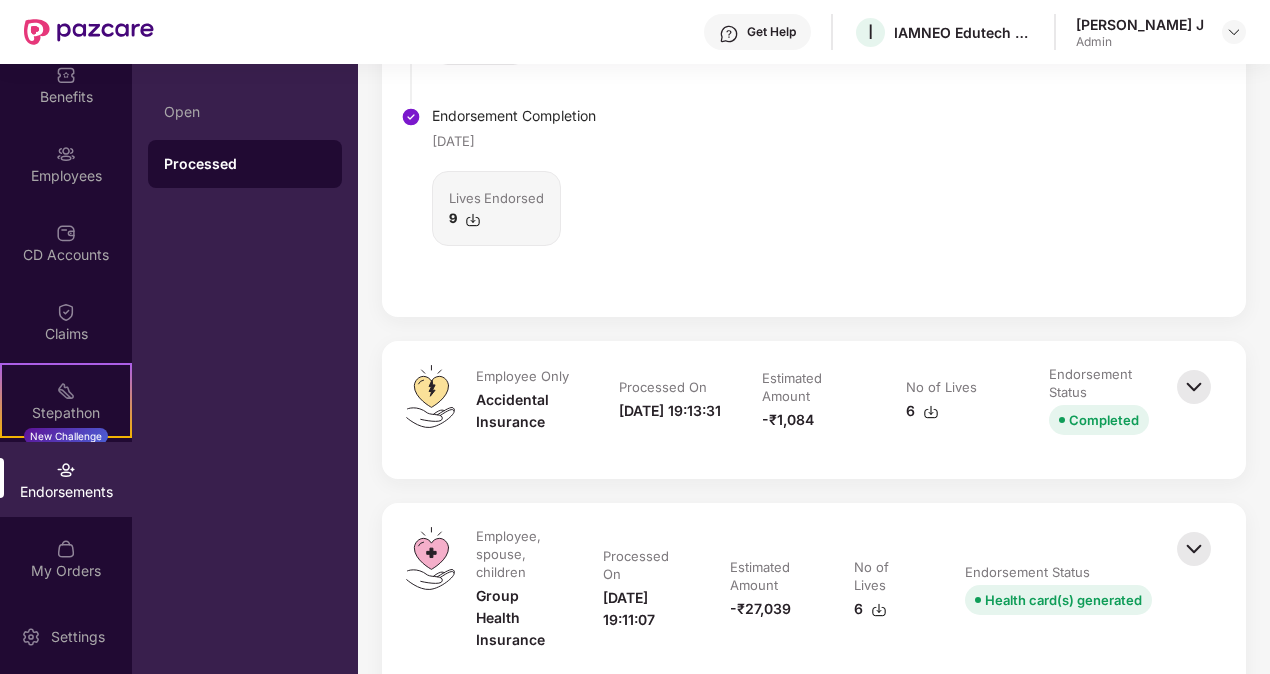 scroll, scrollTop: 4374, scrollLeft: 0, axis: vertical 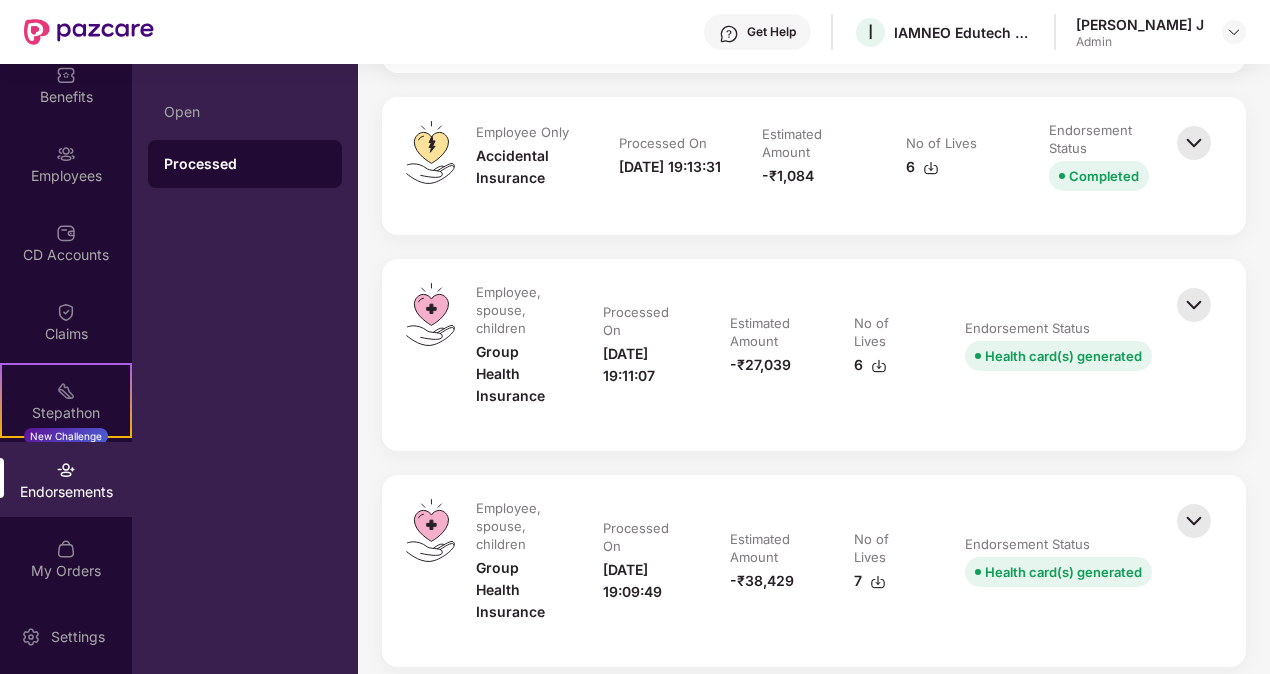 click at bounding box center [1194, 143] 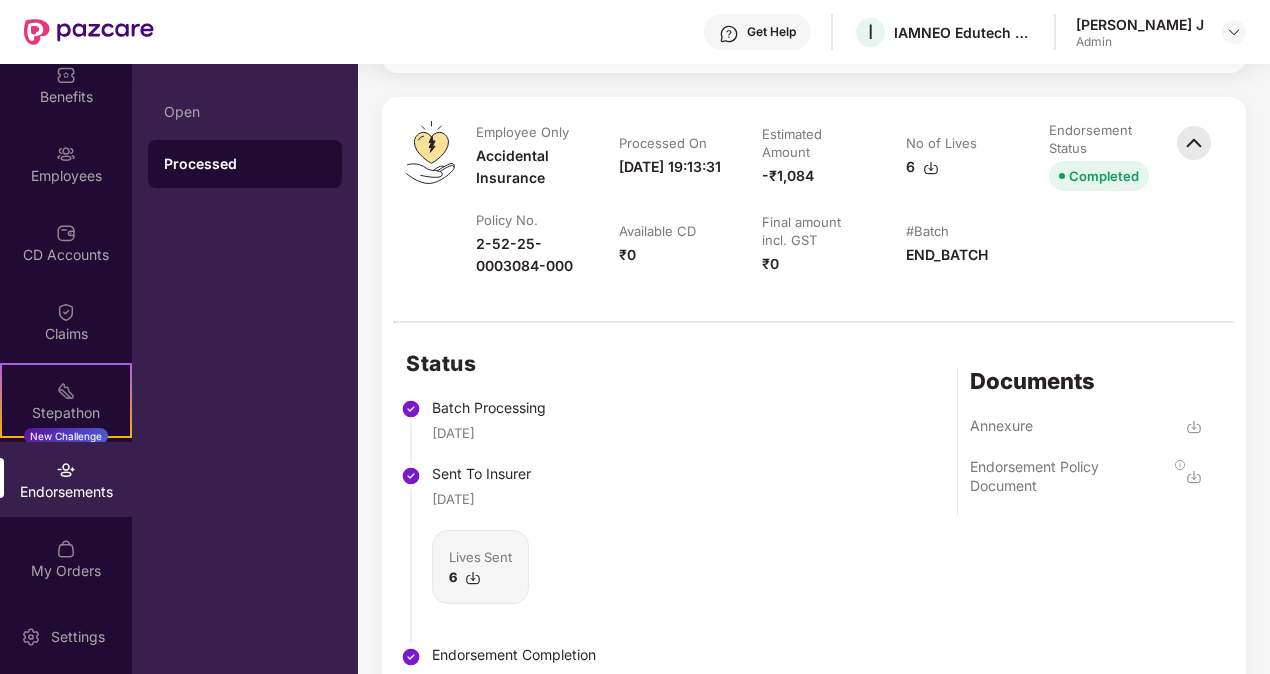 click on "Endorsement Policy Document" at bounding box center [1070, 476] 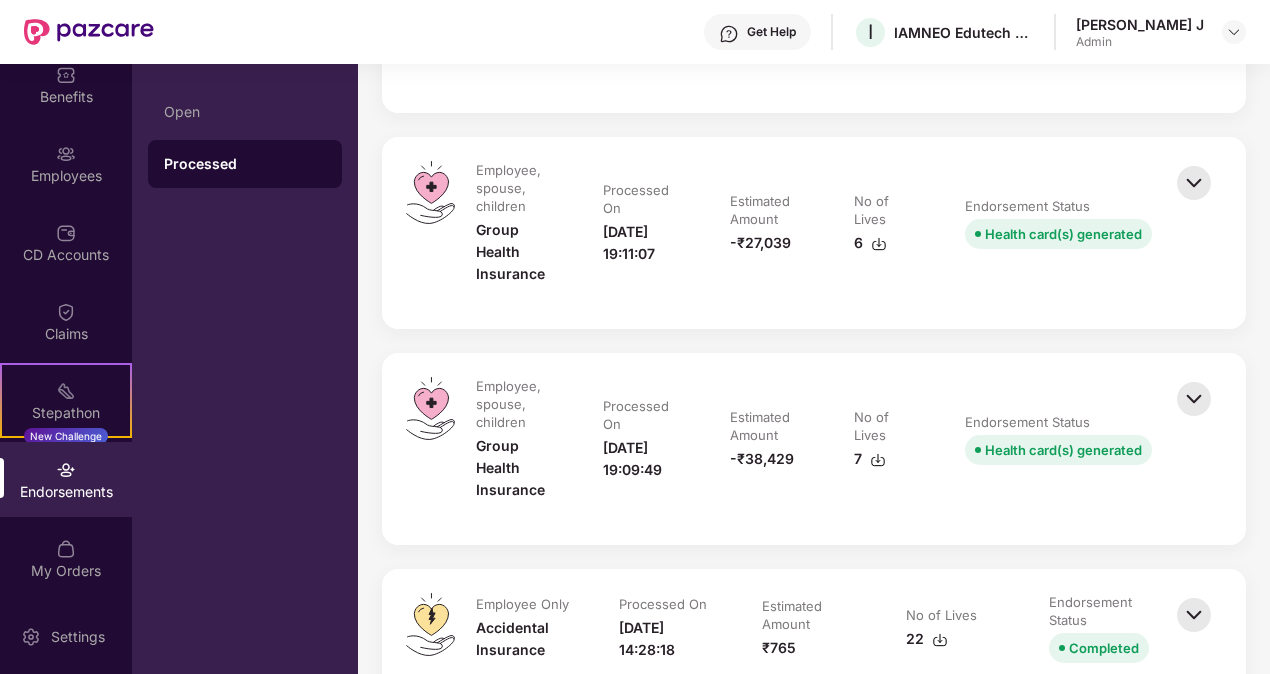scroll, scrollTop: 5120, scrollLeft: 0, axis: vertical 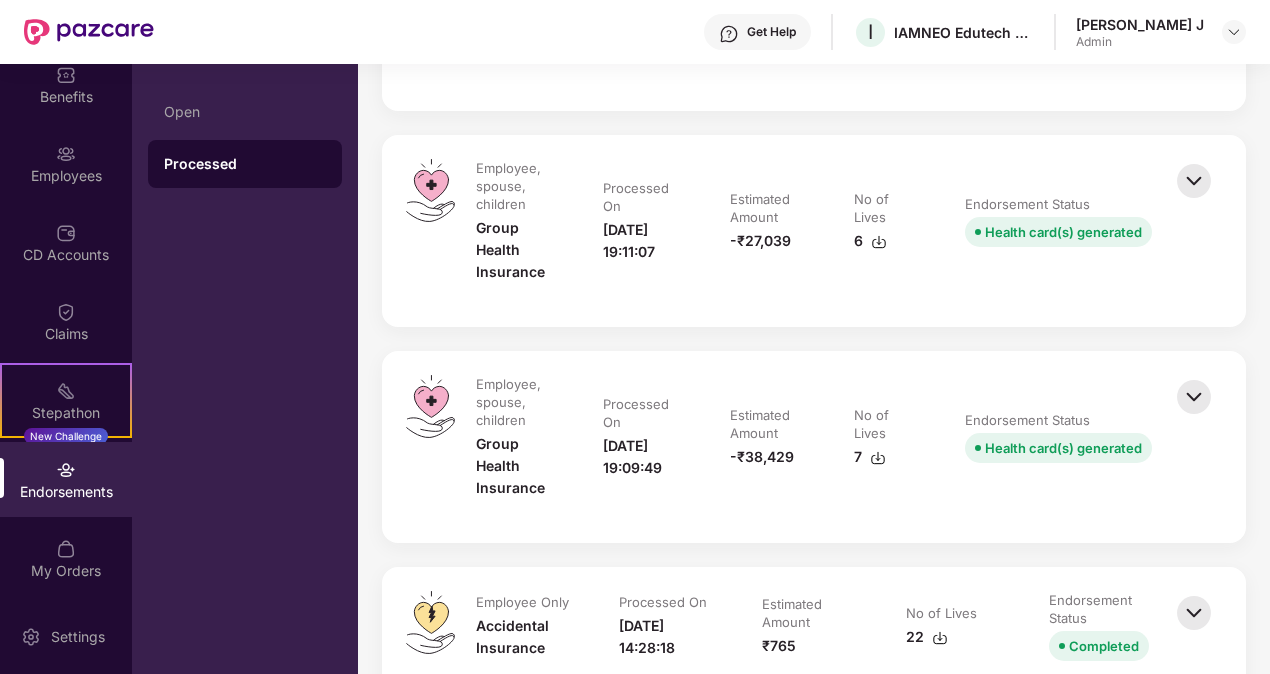 click at bounding box center [1194, 181] 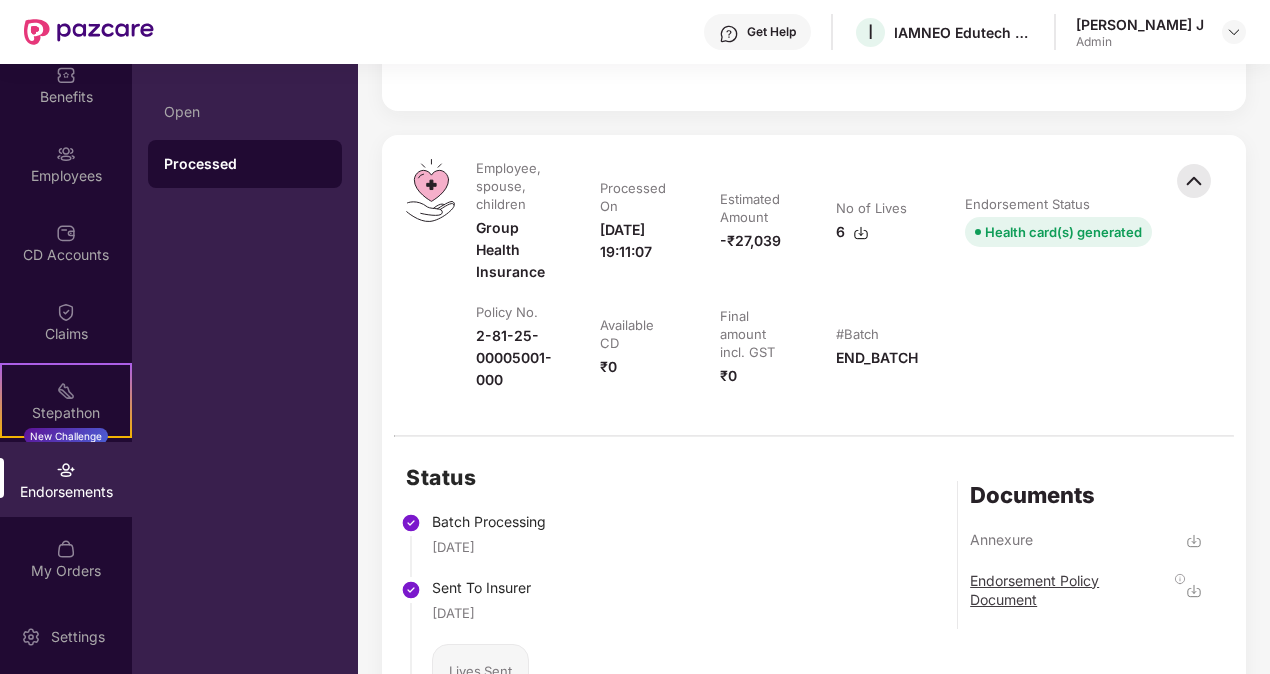 click on "Endorsement Policy Document" at bounding box center [1070, 590] 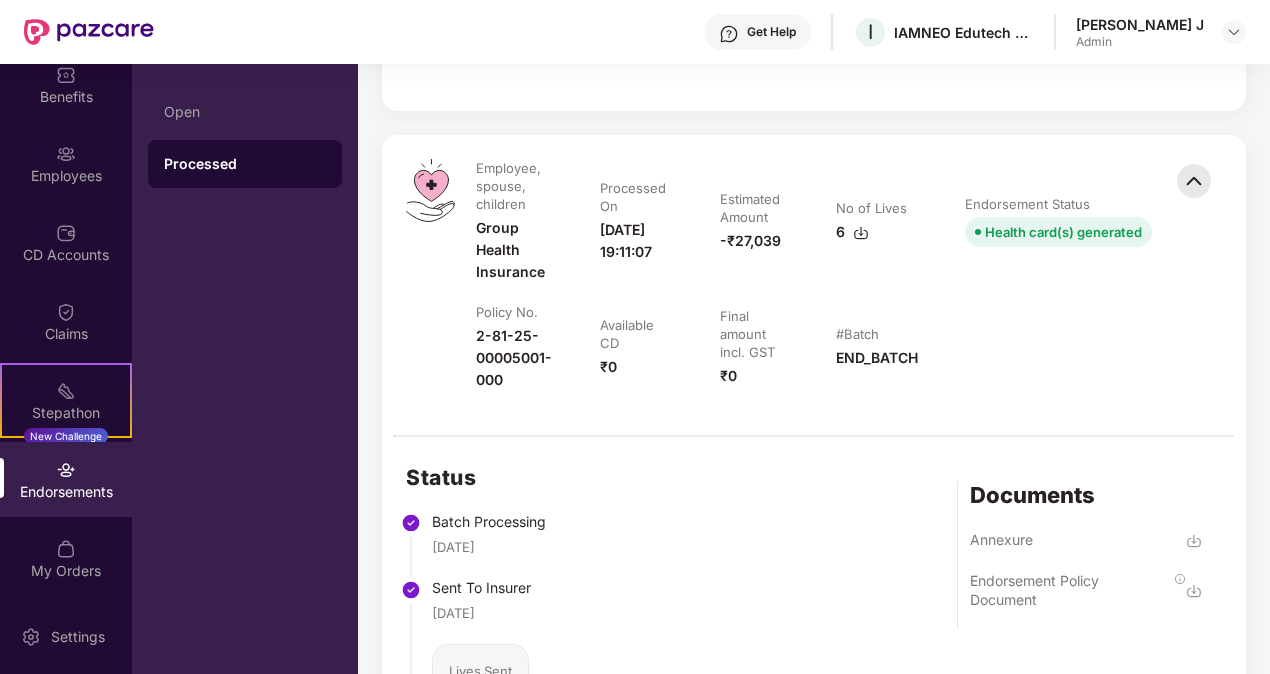 click on "Status Batch Processing   07 May 2025 Sent To Insurer   07 May 2025 Lives Sent 6 Endorsement Completion   26 May 2025 Lives Endorsed 6 Documents Annexure Endorsement Policy Document" at bounding box center (814, 704) 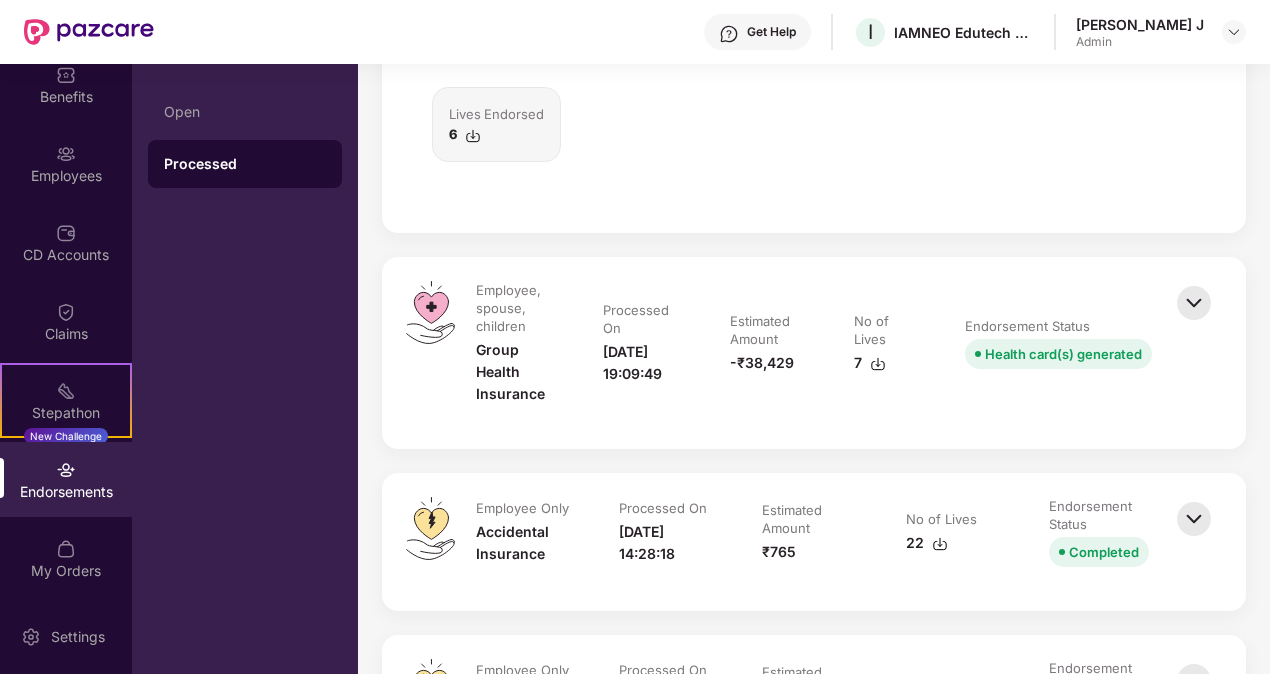 scroll, scrollTop: 5866, scrollLeft: 0, axis: vertical 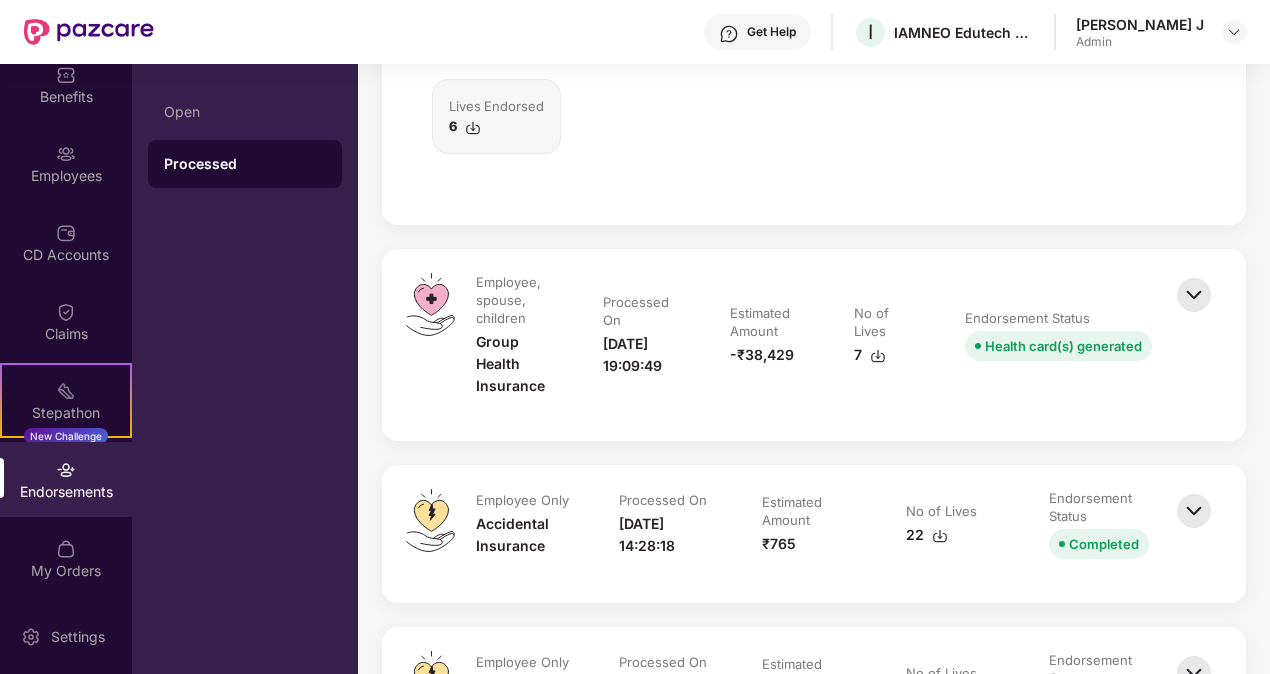 click at bounding box center (1194, 295) 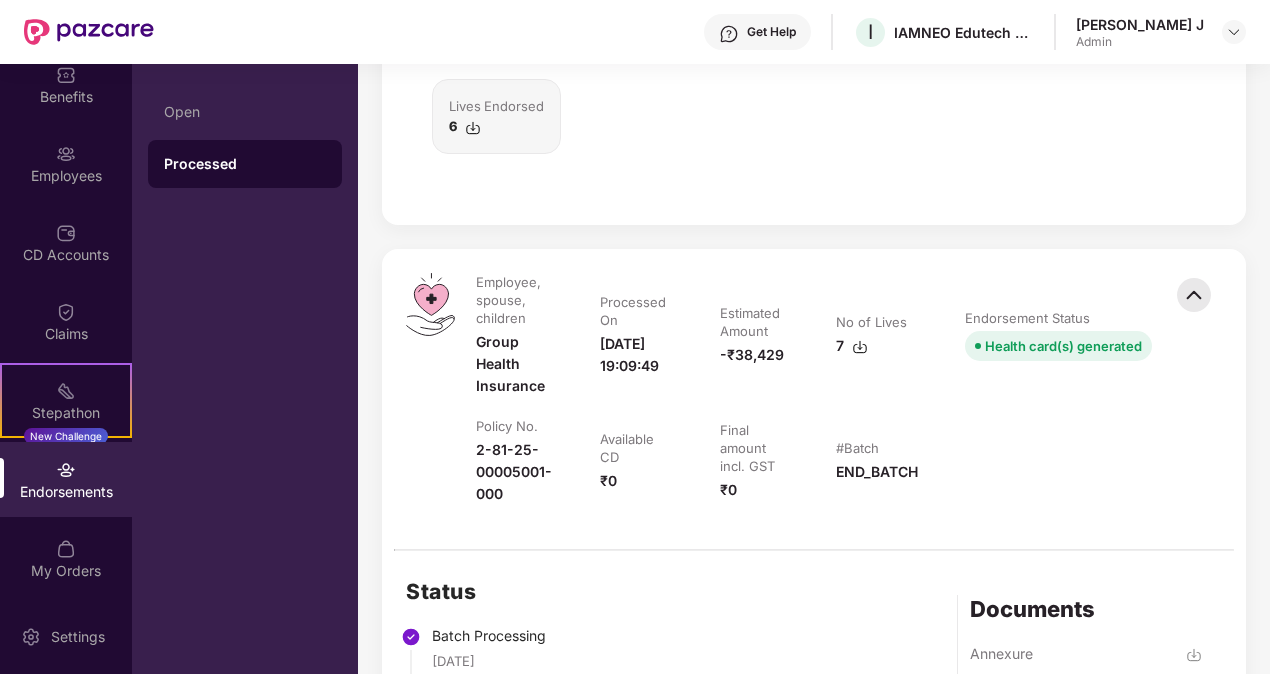 scroll, scrollTop: 6302, scrollLeft: 0, axis: vertical 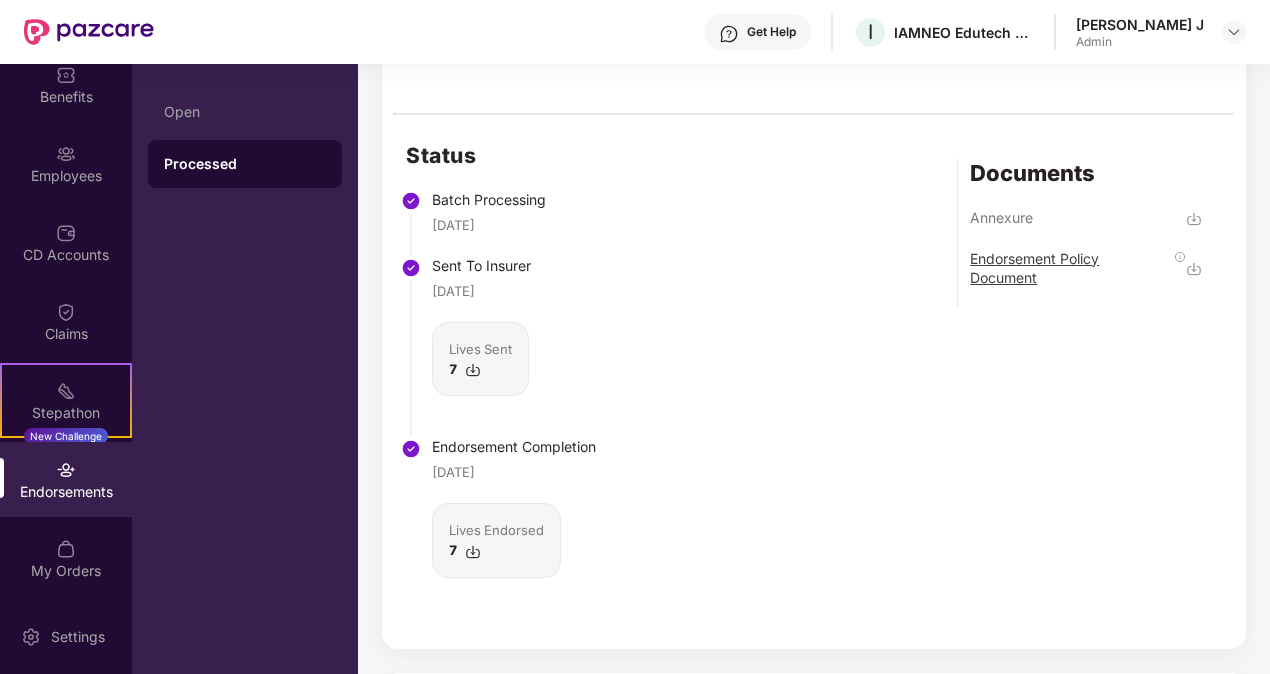 click on "Endorsement Policy Document" at bounding box center [1070, 268] 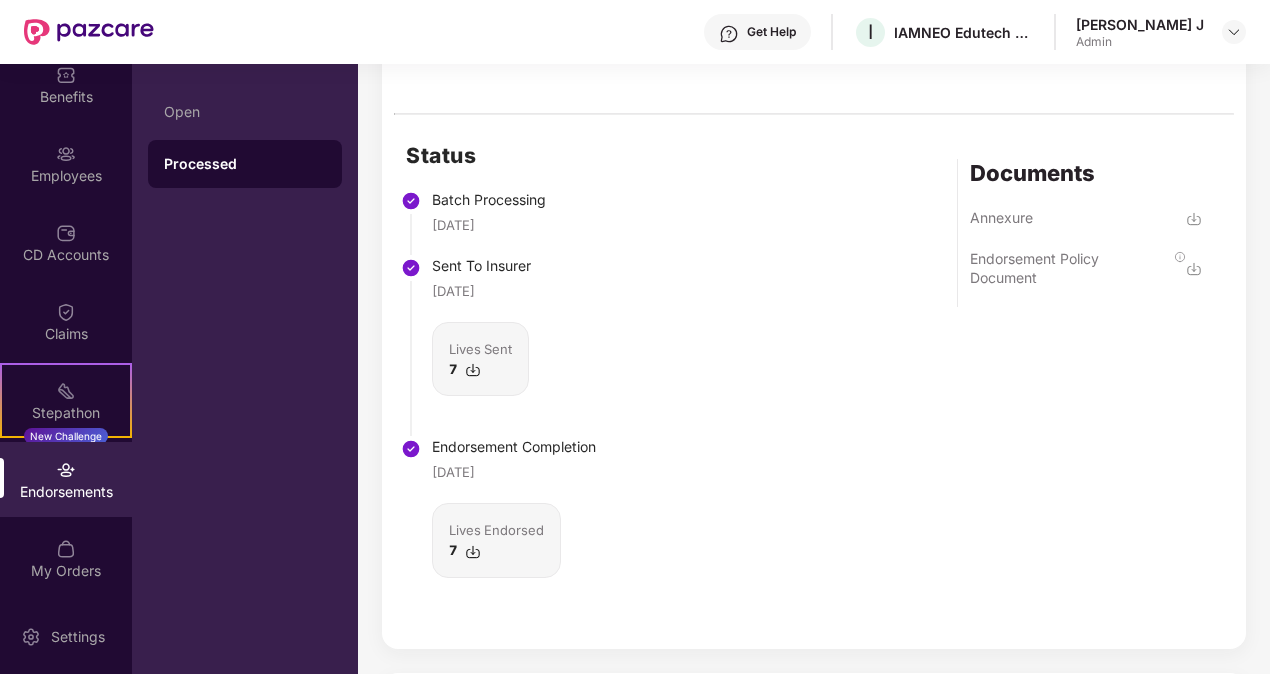 click on "Status Batch Processing   07 May 2025 Sent To Insurer   07 May 2025 Lives Sent 7 Endorsement Completion   26 May 2025 Lives Endorsed 7 Documents Annexure Endorsement Policy Document" at bounding box center [814, 382] 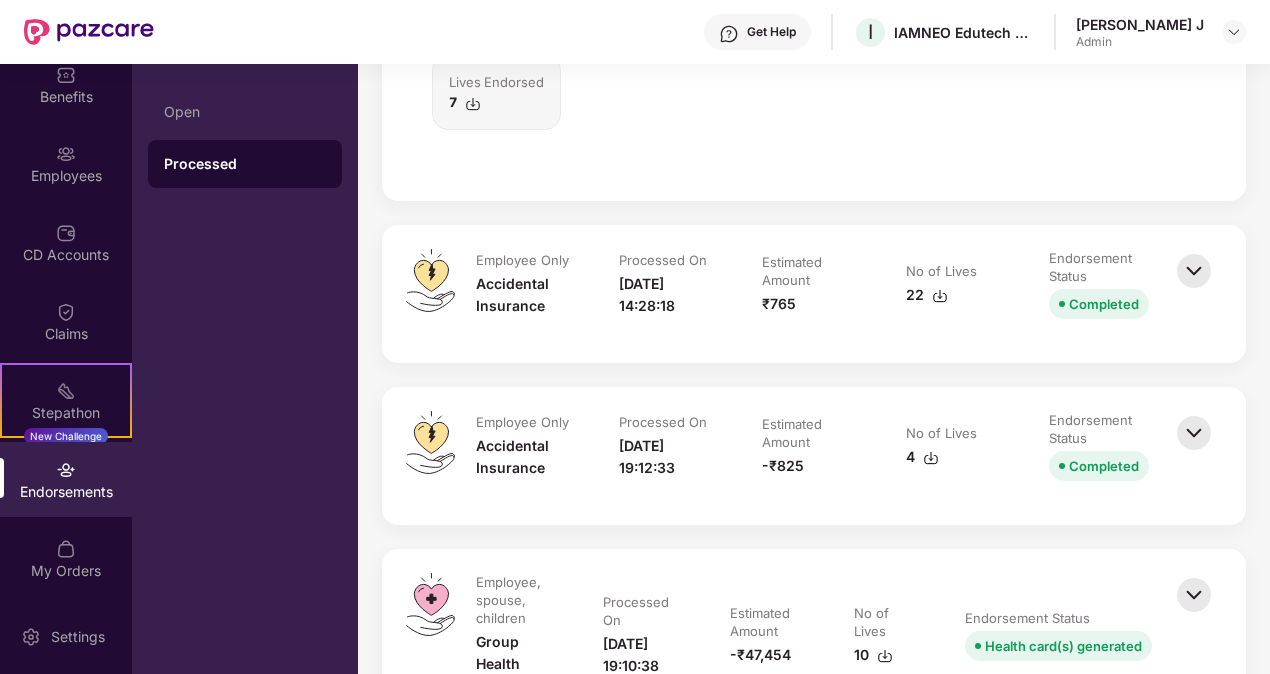 scroll, scrollTop: 6754, scrollLeft: 0, axis: vertical 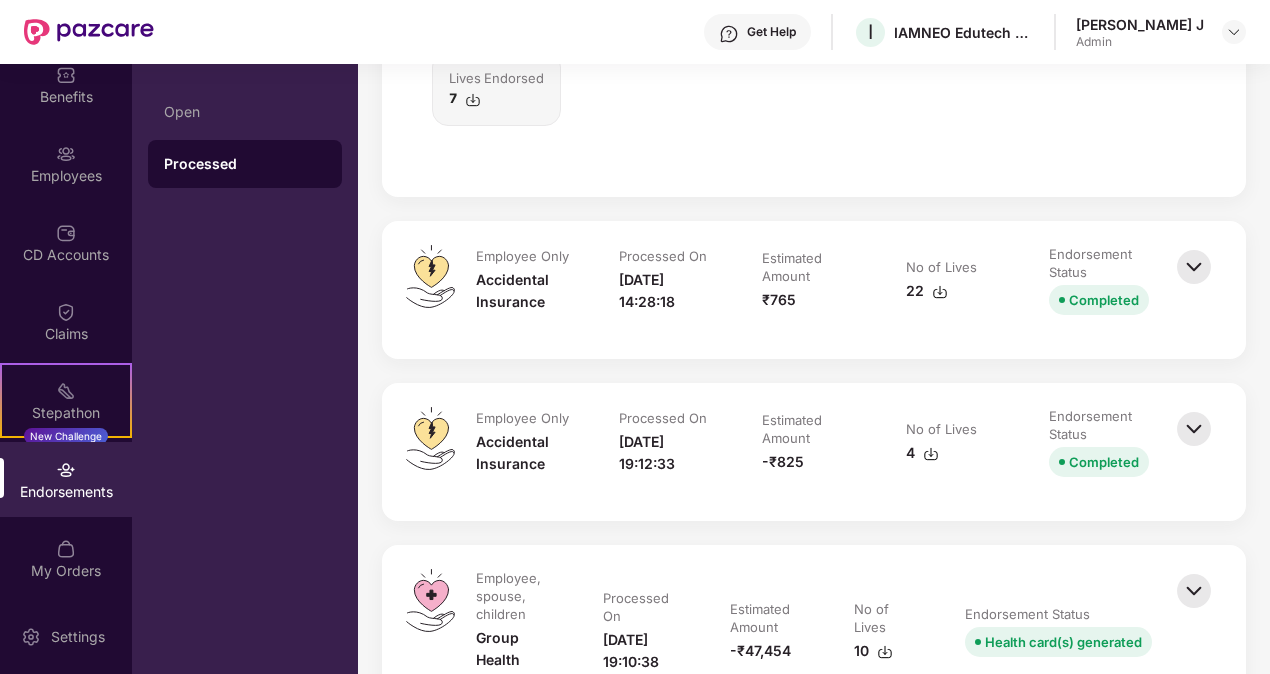 click at bounding box center (1194, 267) 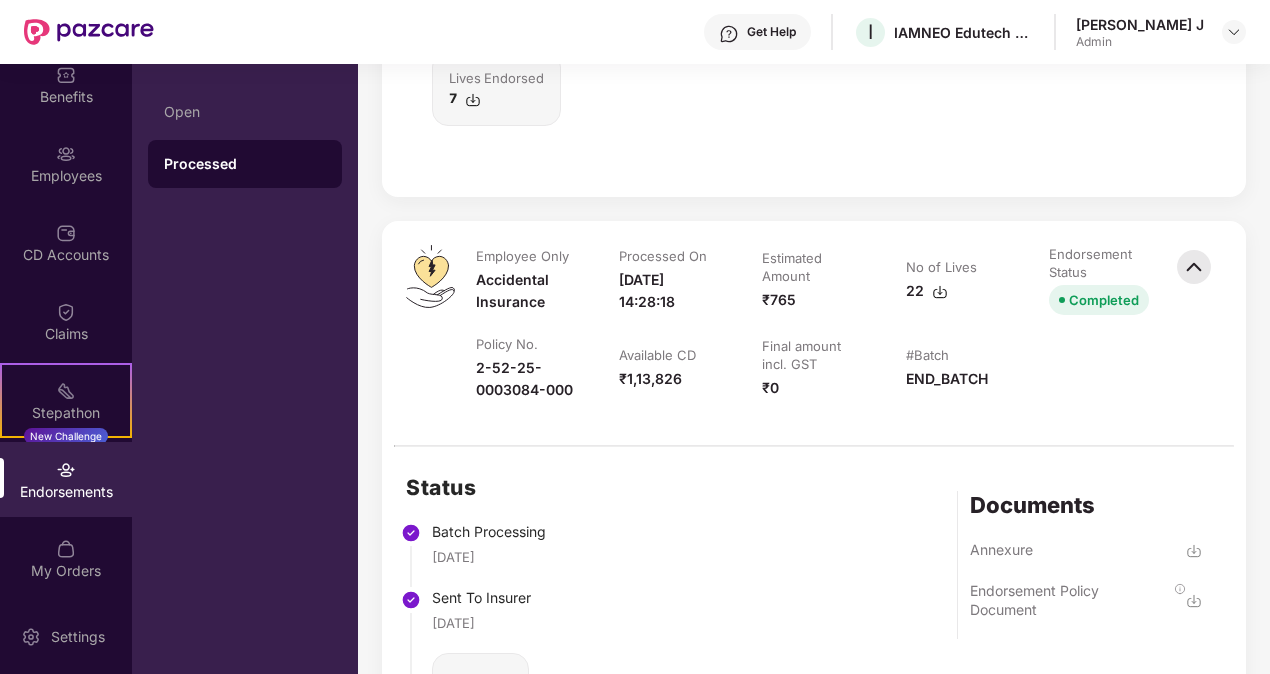 click on "Endorsement Policy Document" at bounding box center [1070, 600] 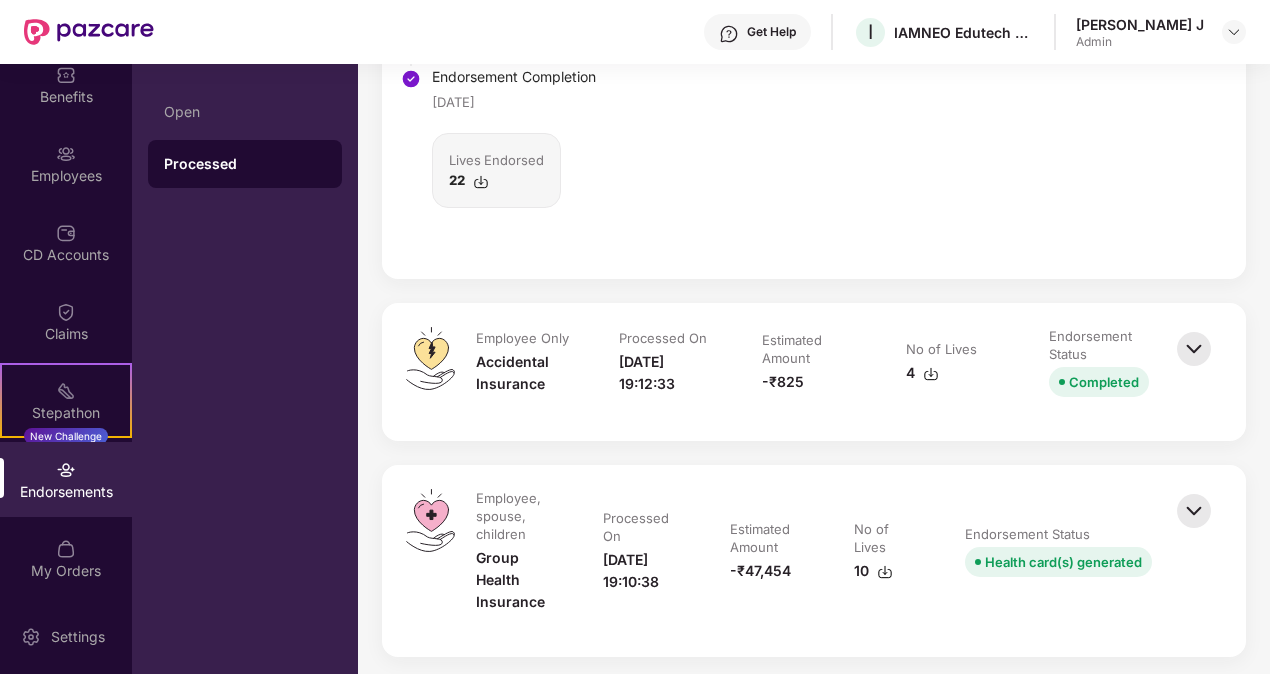 scroll, scrollTop: 7620, scrollLeft: 0, axis: vertical 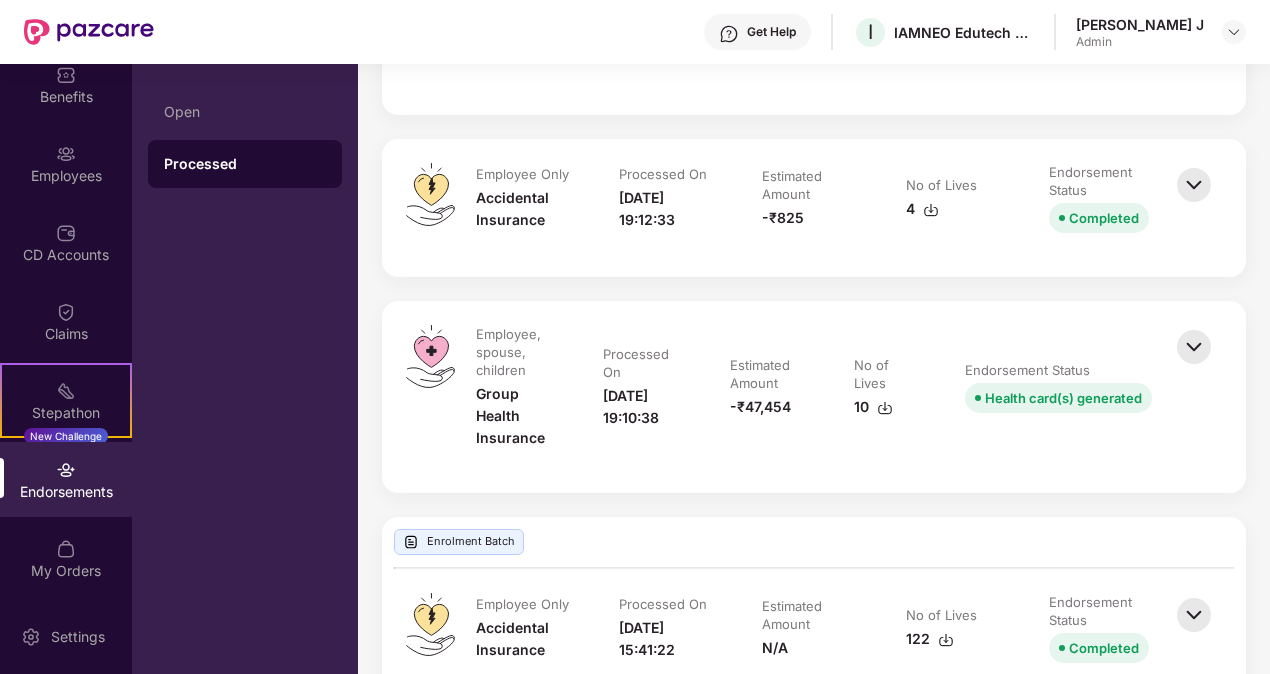 click at bounding box center [1194, 185] 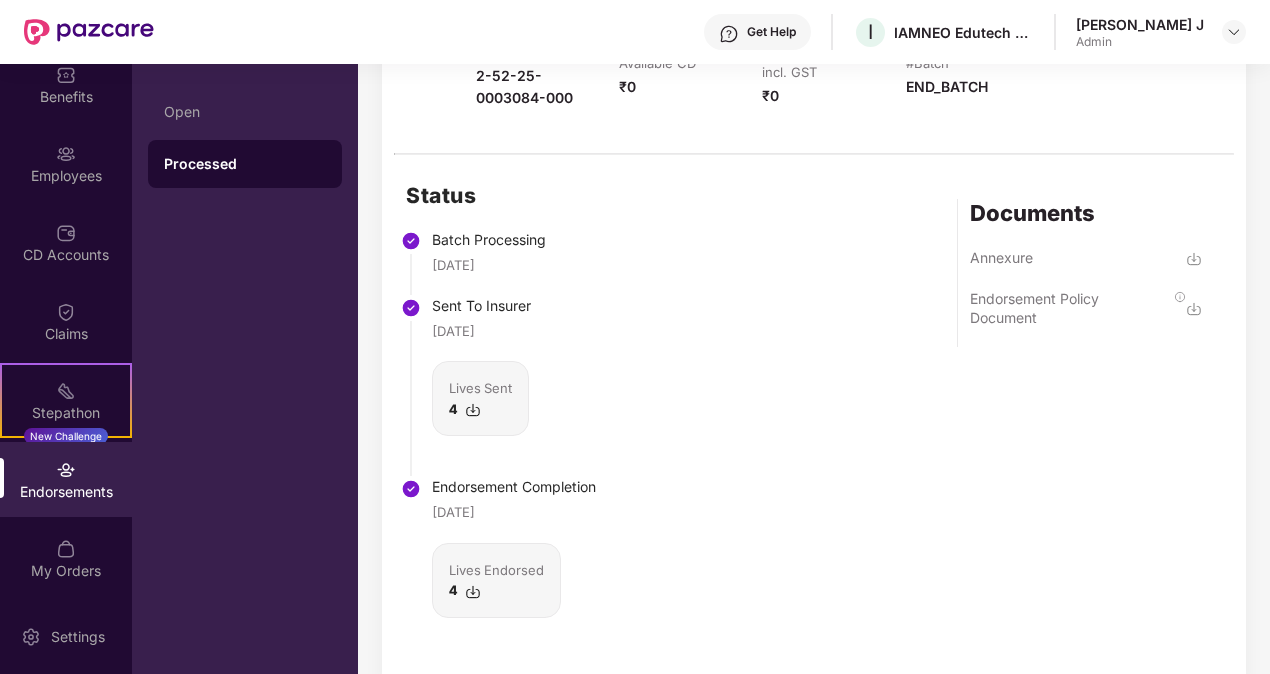 scroll, scrollTop: 7832, scrollLeft: 0, axis: vertical 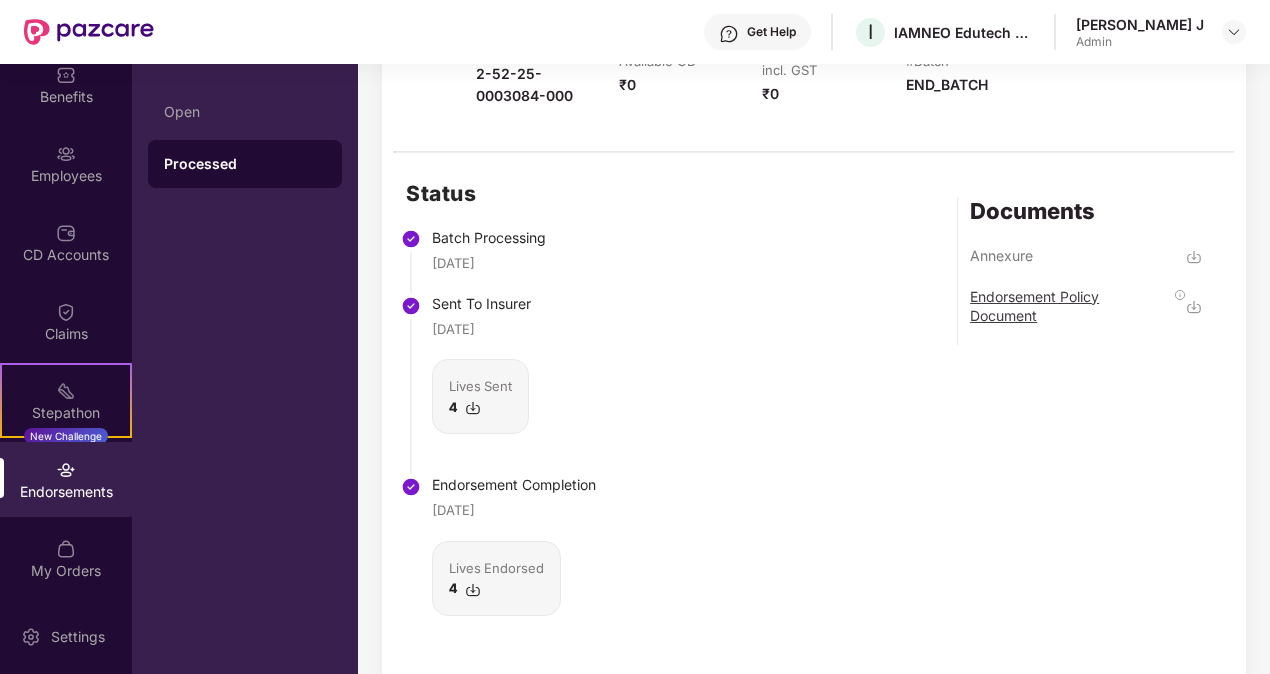click on "Endorsement Policy Document" at bounding box center [1070, 306] 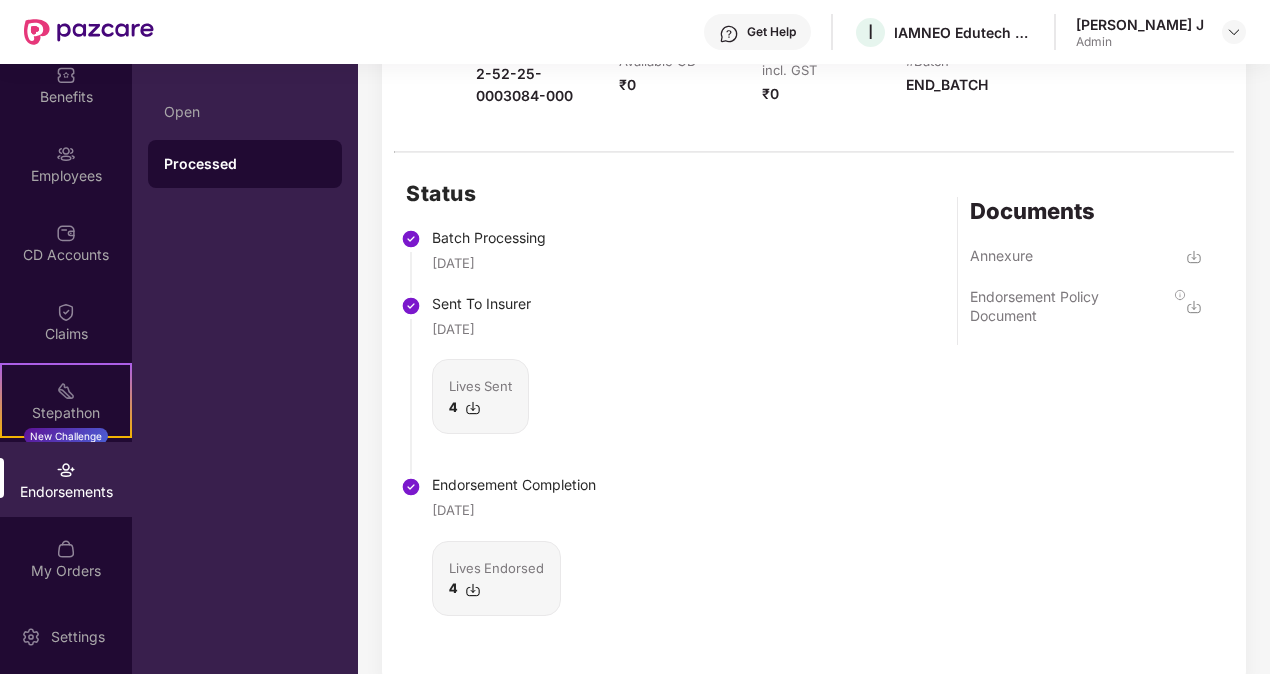 click on "Status Batch Processing   07 May 2025 Sent To Insurer   07 May 2025 Lives Sent 4 Endorsement Completion   26 May 2025 Lives Endorsed 4 Documents Annexure Endorsement Policy Document" at bounding box center (814, 420) 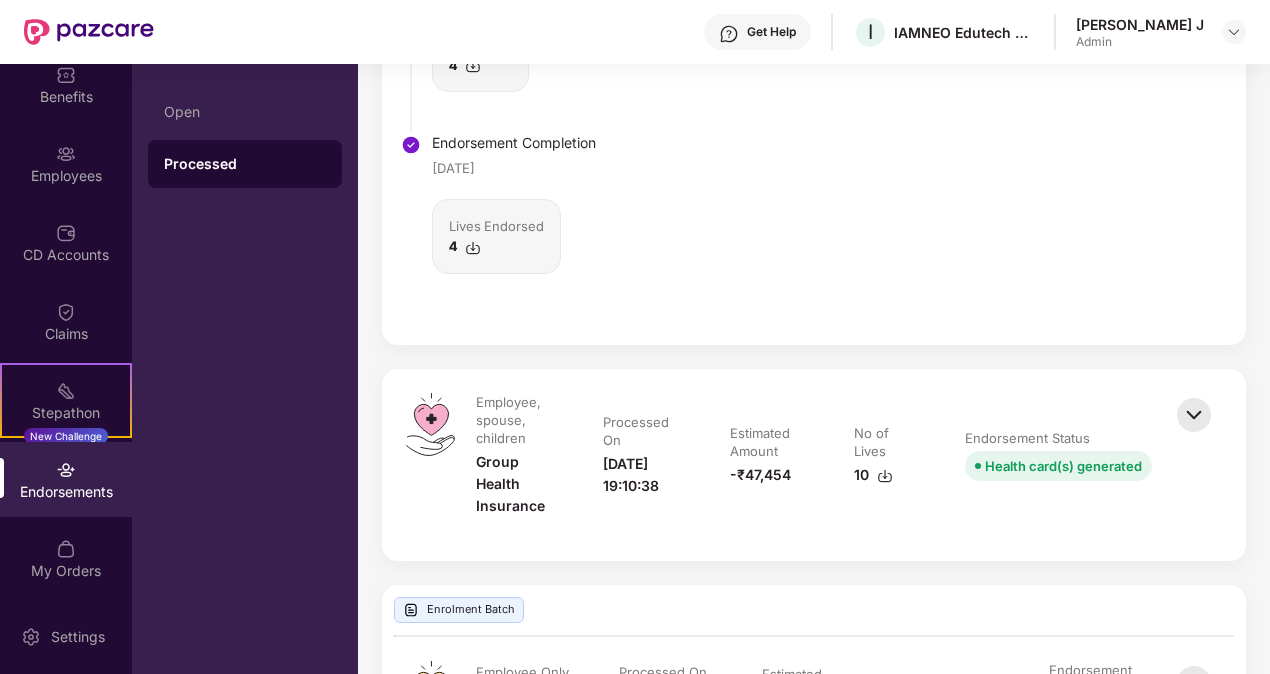 click at bounding box center (1194, 415) 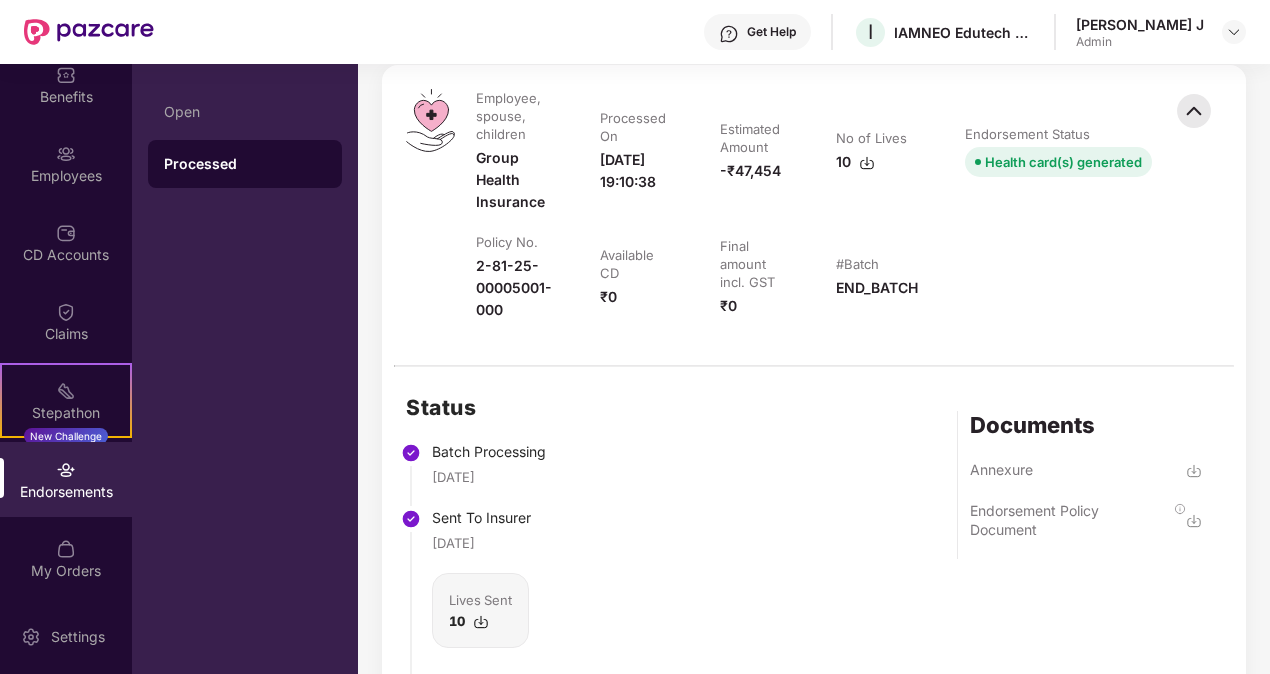 scroll, scrollTop: 8480, scrollLeft: 0, axis: vertical 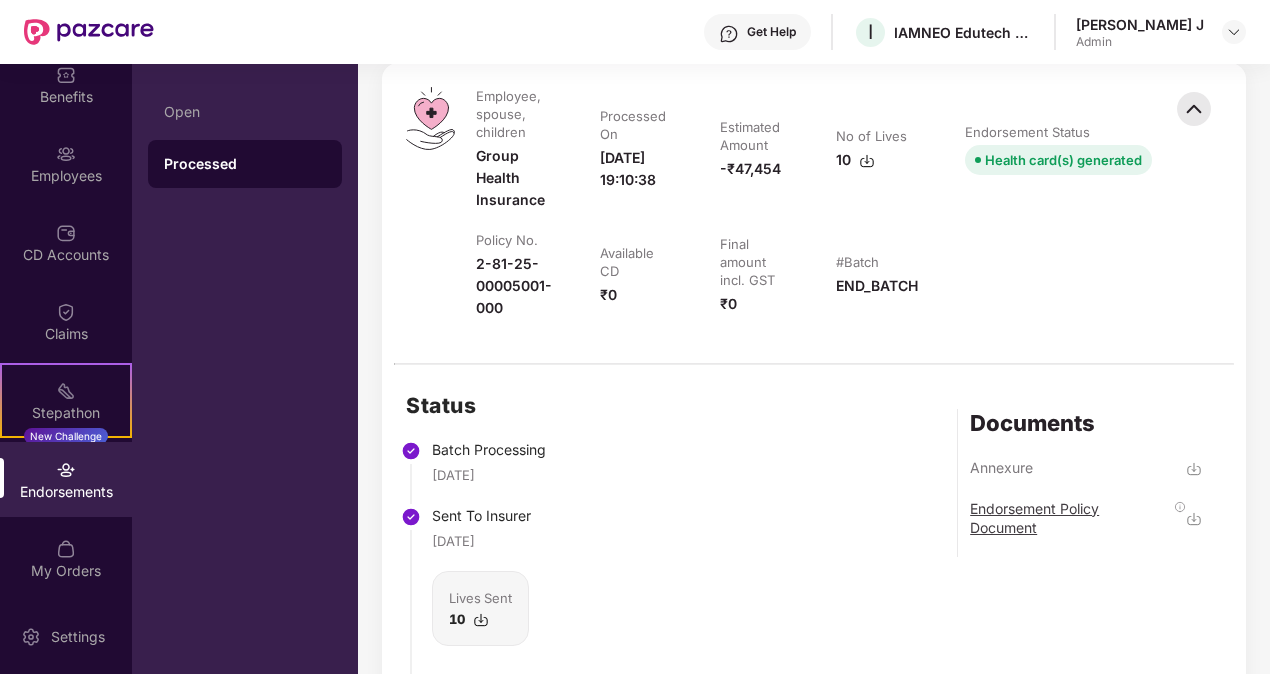 click on "Endorsement Policy Document" at bounding box center [1070, 518] 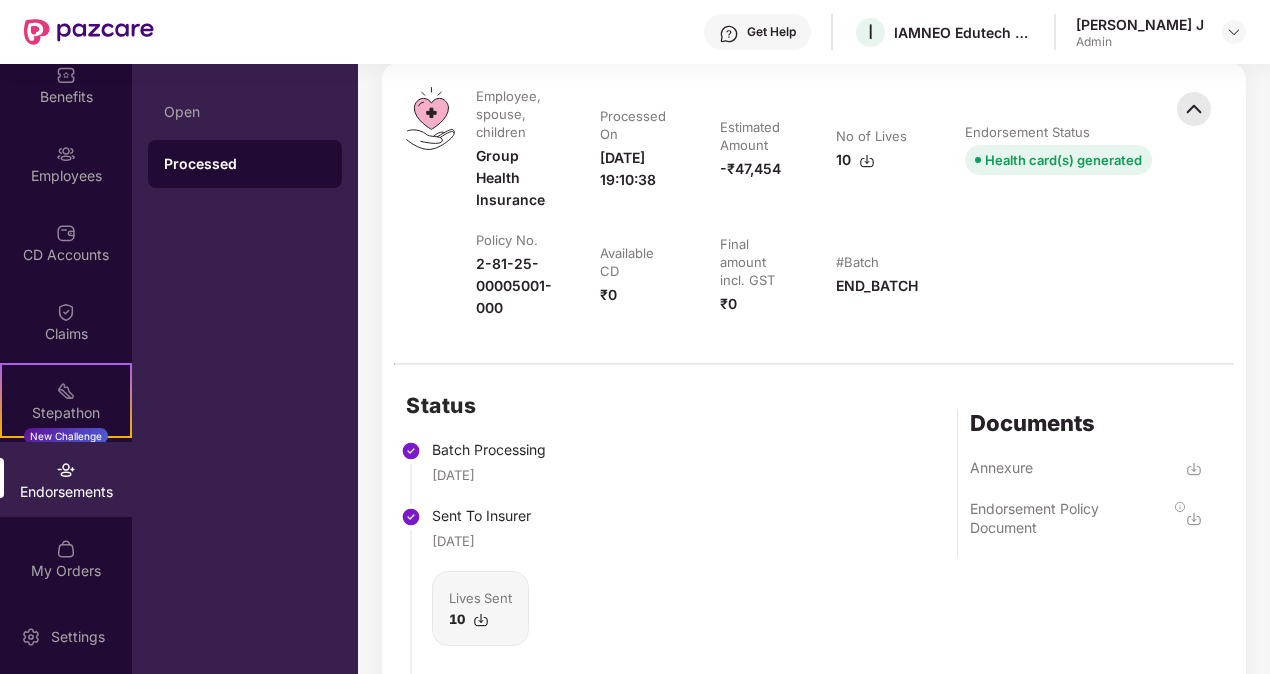 click on "Status Batch Processing   07 May 2025 Sent To Insurer   07 May 2025 Lives Sent 10 Endorsement Completion   26 May 2025 Lives Endorsed 10 Documents Annexure Endorsement Policy Document" at bounding box center [814, 632] 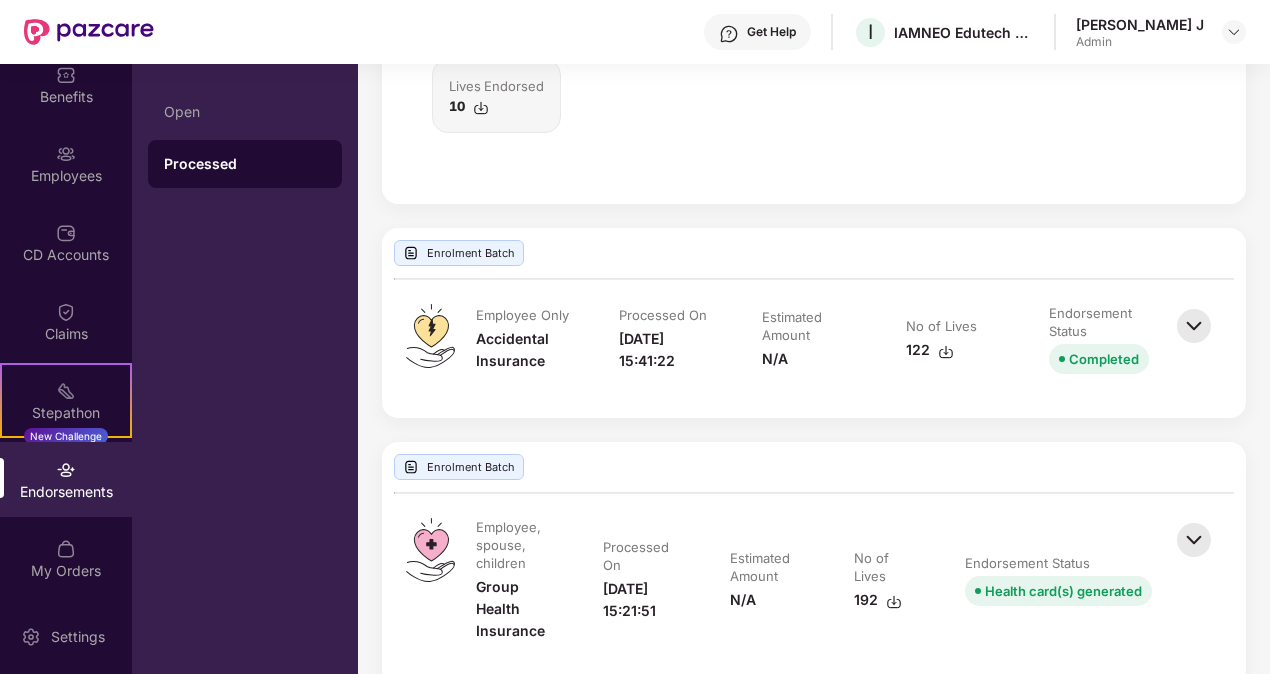 scroll, scrollTop: 9186, scrollLeft: 0, axis: vertical 